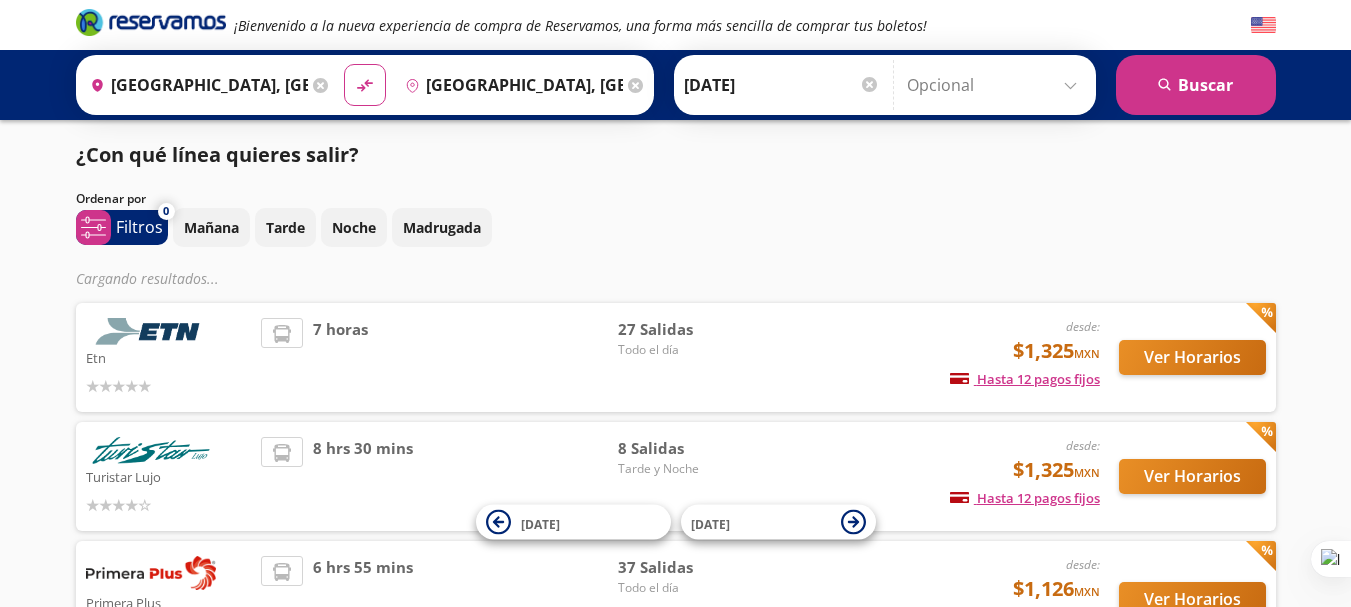 click 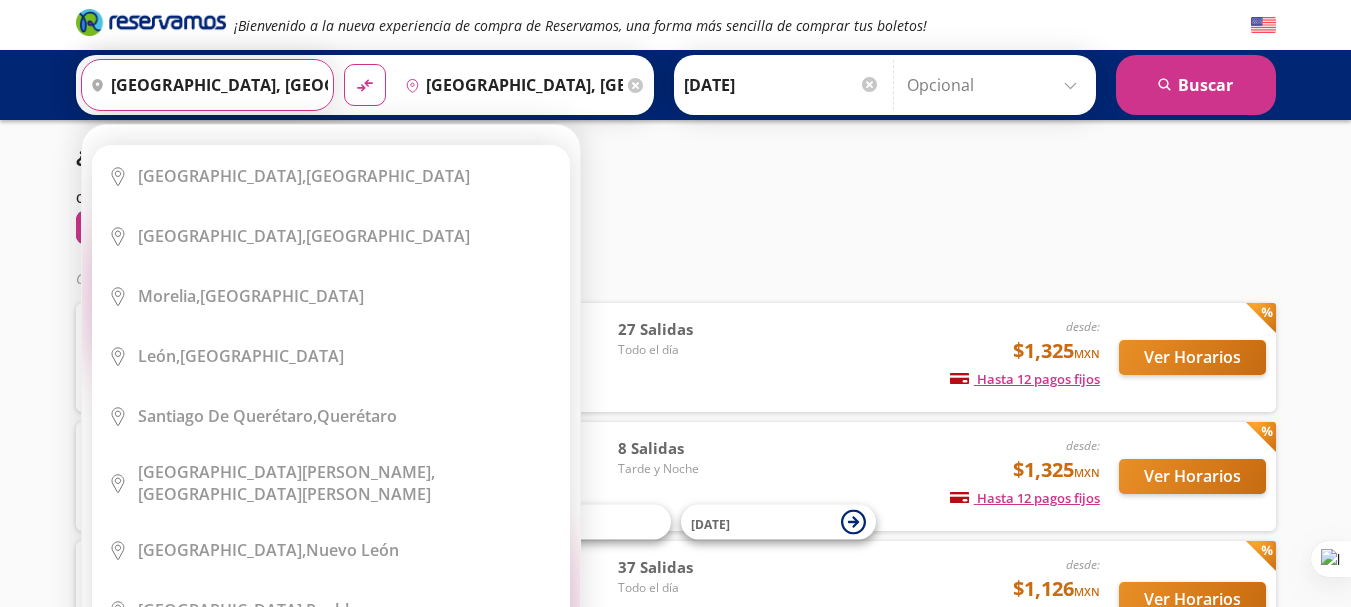 type 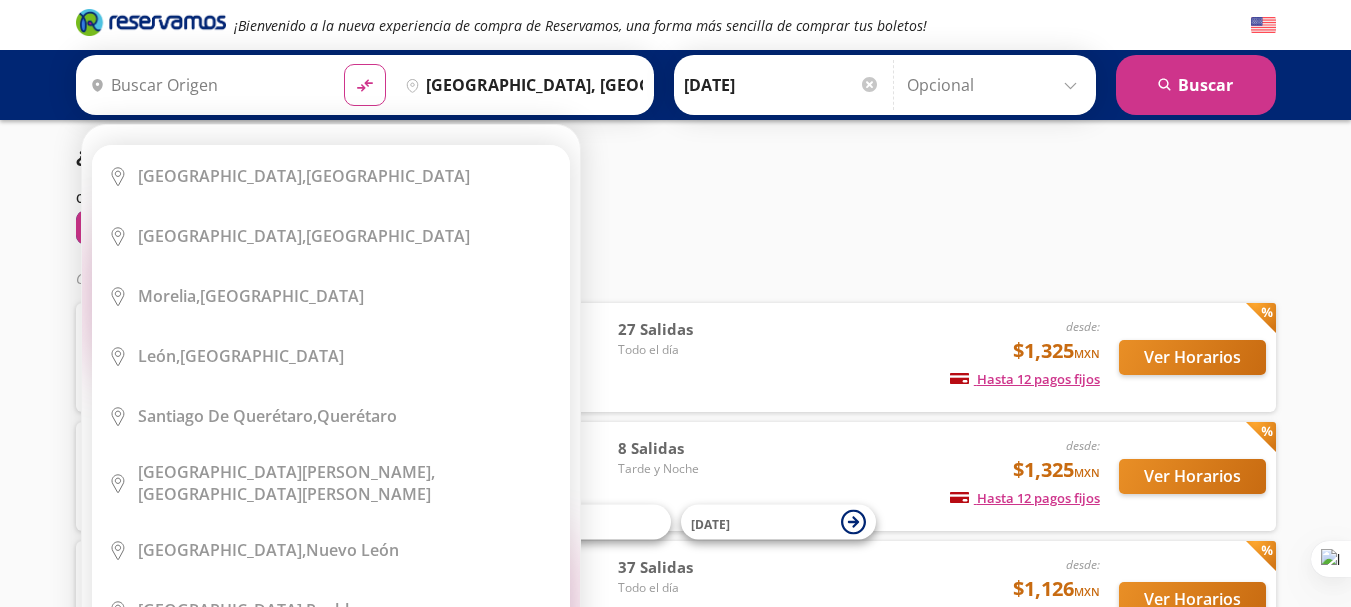 type 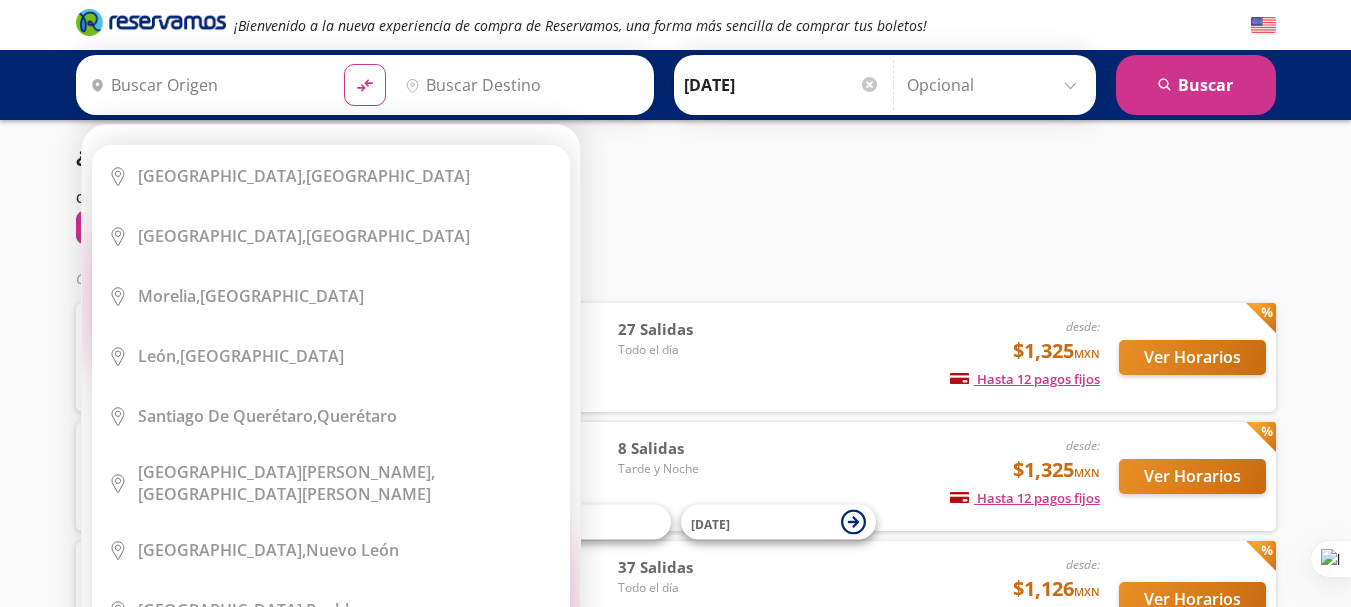 scroll, scrollTop: 0, scrollLeft: 0, axis: both 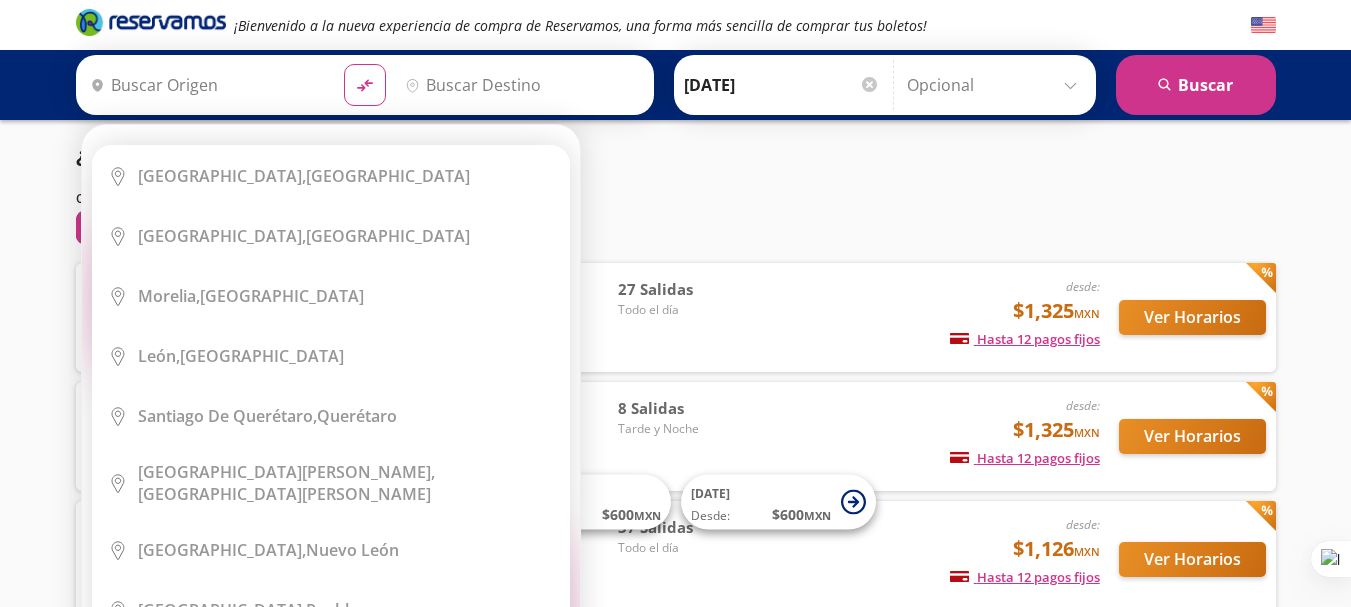 click on "Origen" at bounding box center [205, 85] 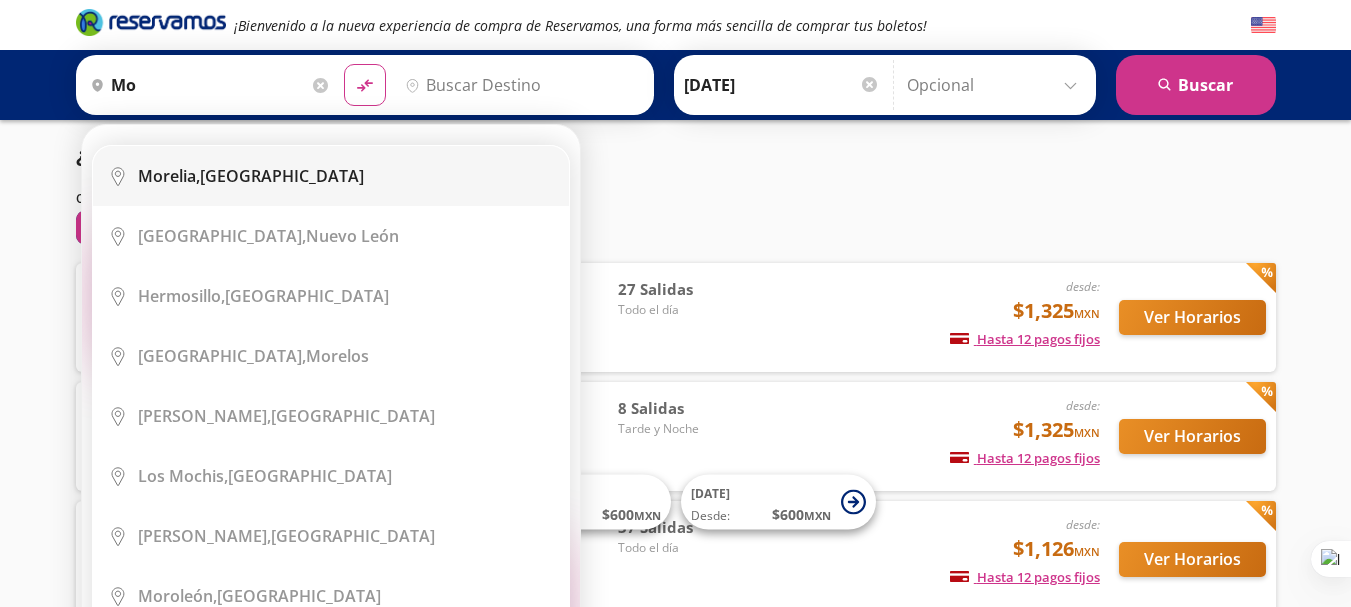 click on "[GEOGRAPHIC_DATA],  [GEOGRAPHIC_DATA]" at bounding box center [251, 176] 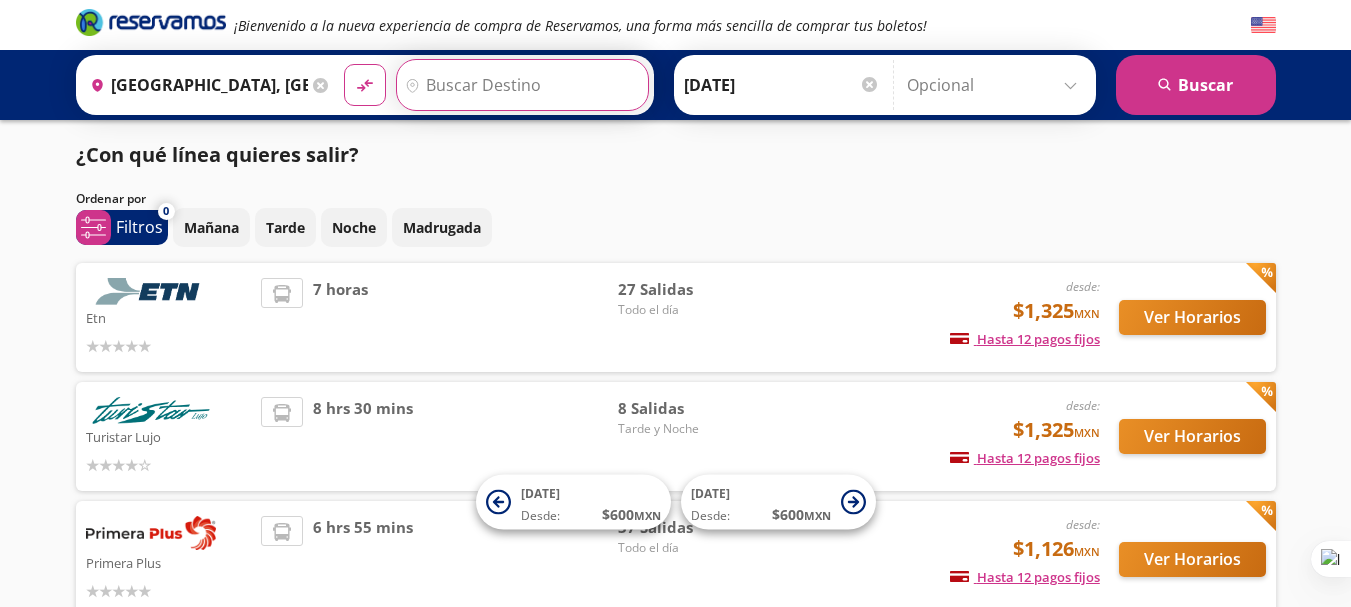 click on "Destino" at bounding box center [520, 85] 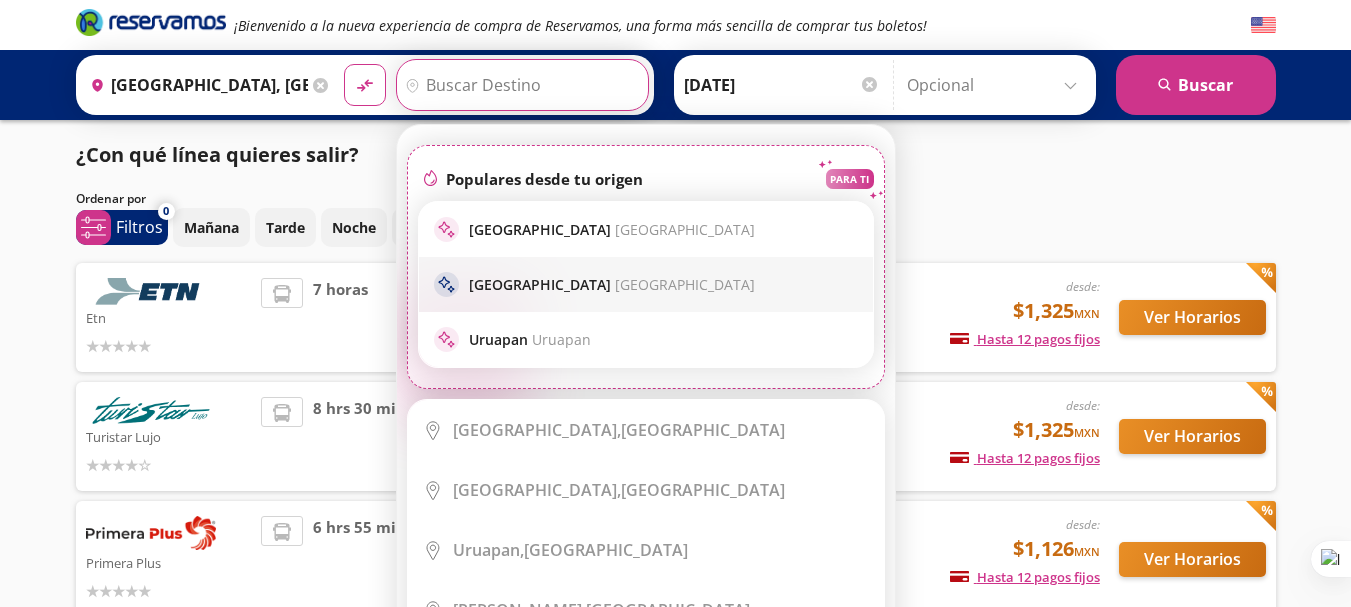 click on "sparkle
Guadalajara   [GEOGRAPHIC_DATA]" at bounding box center [646, 284] 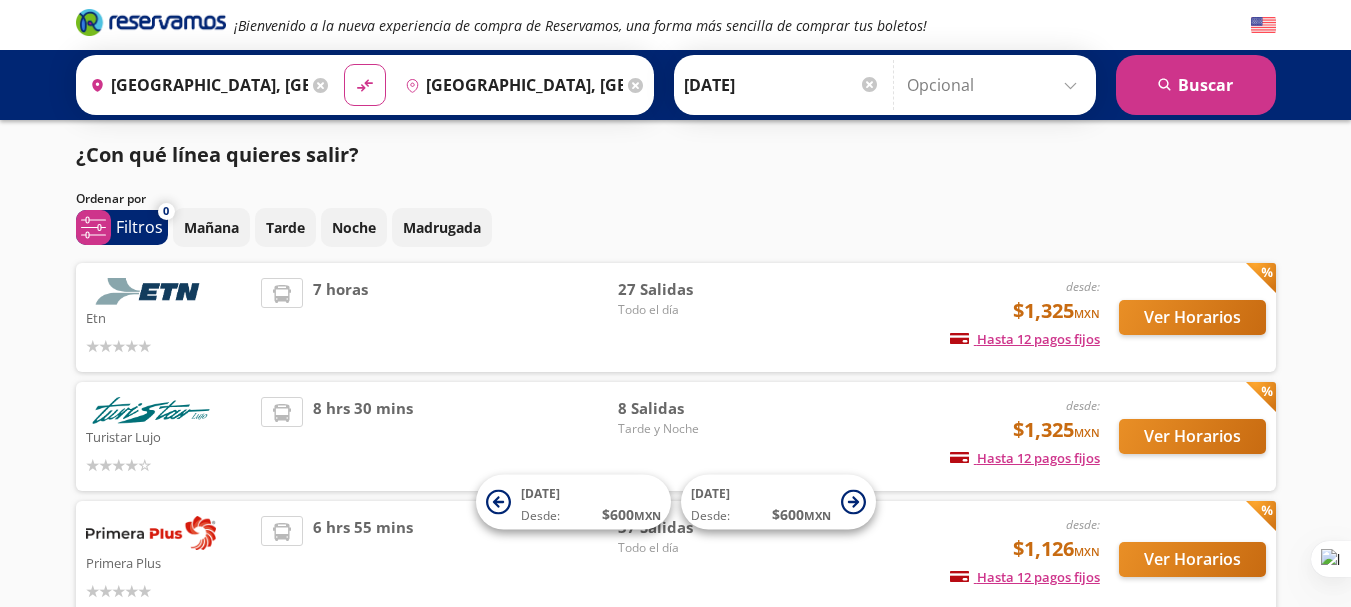 click on "[GEOGRAPHIC_DATA], [GEOGRAPHIC_DATA]" at bounding box center [510, 85] 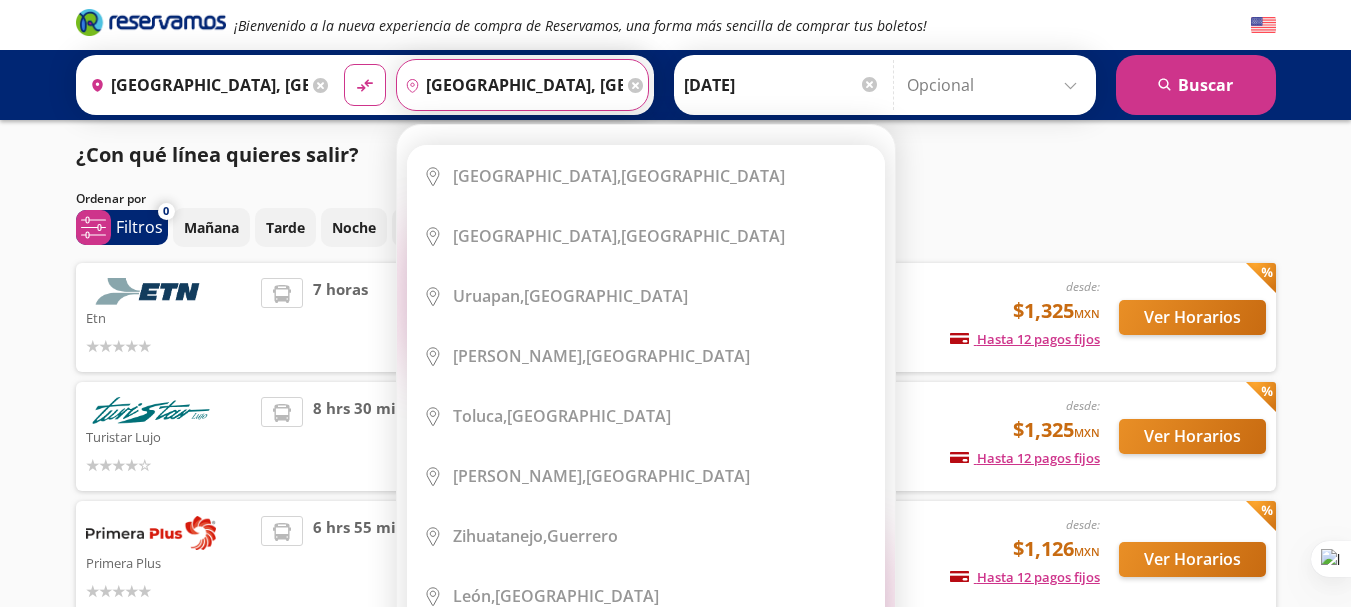 click on "Elige tu destino
Close
Destino
pin-outline
[GEOGRAPHIC_DATA], [GEOGRAPHIC_DATA]
serch-icon
City Icon
[GEOGRAPHIC_DATA],  [GEOGRAPHIC_DATA]
City Icon" at bounding box center [646, 395] 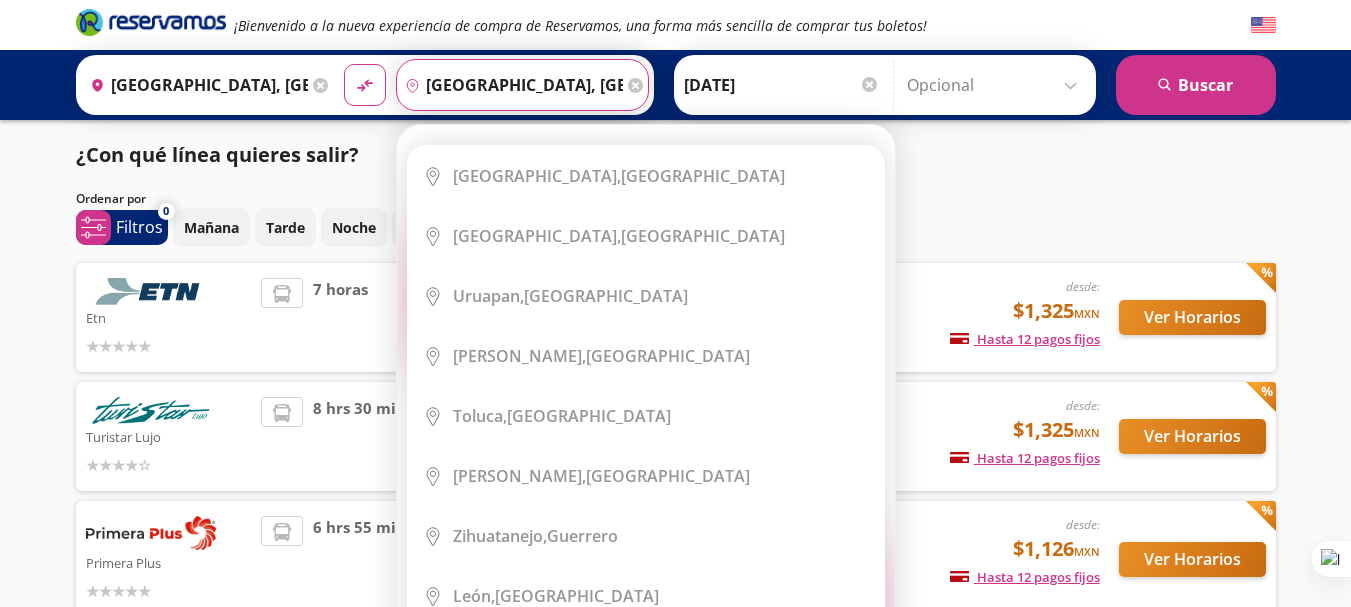 click on "[GEOGRAPHIC_DATA], [GEOGRAPHIC_DATA]" at bounding box center (510, 85) 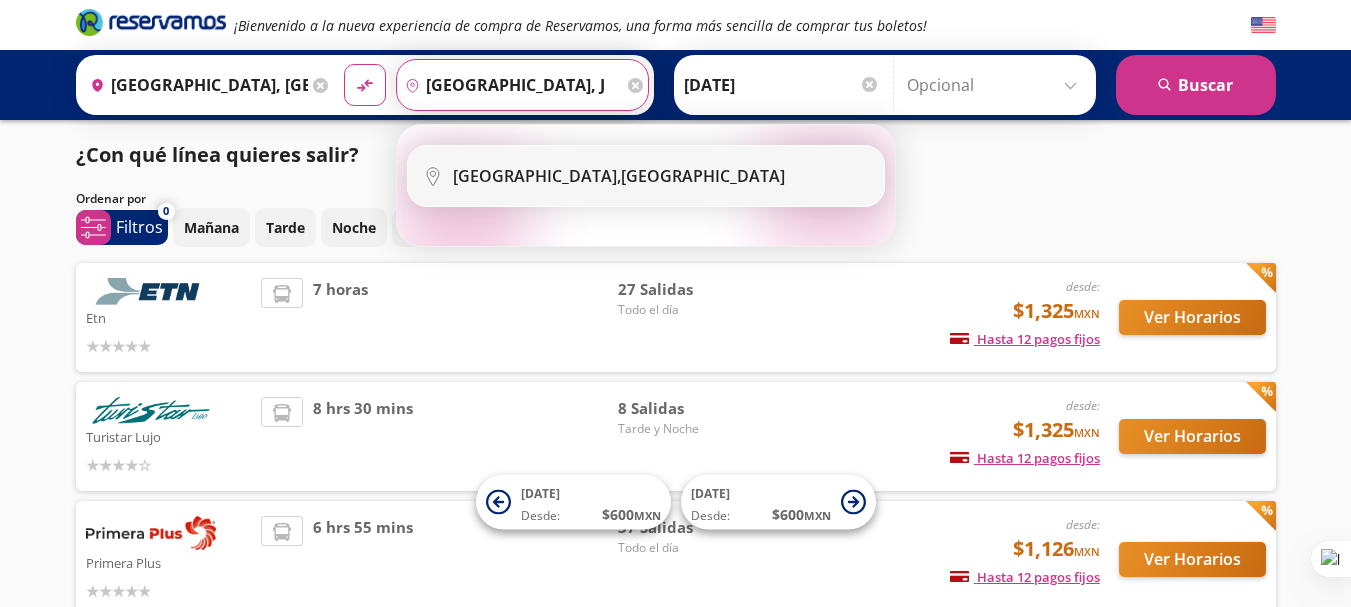 click on "City Icon
[GEOGRAPHIC_DATA],  [GEOGRAPHIC_DATA]" at bounding box center (646, 176) 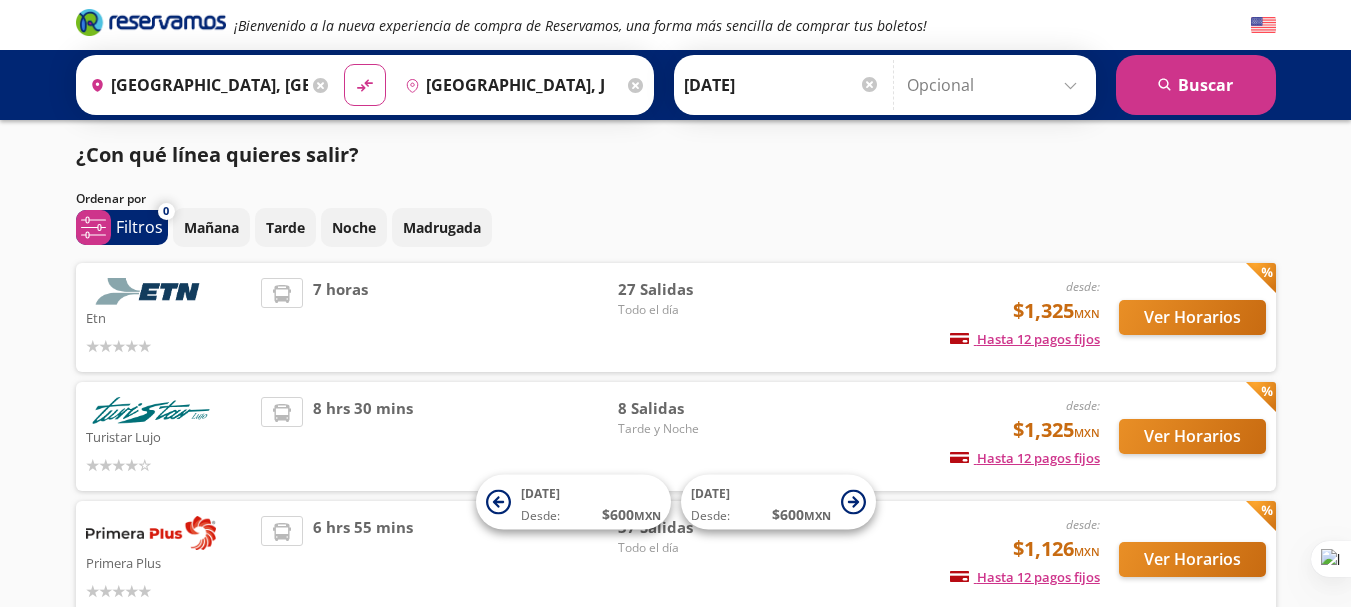 type on "[GEOGRAPHIC_DATA], [GEOGRAPHIC_DATA]" 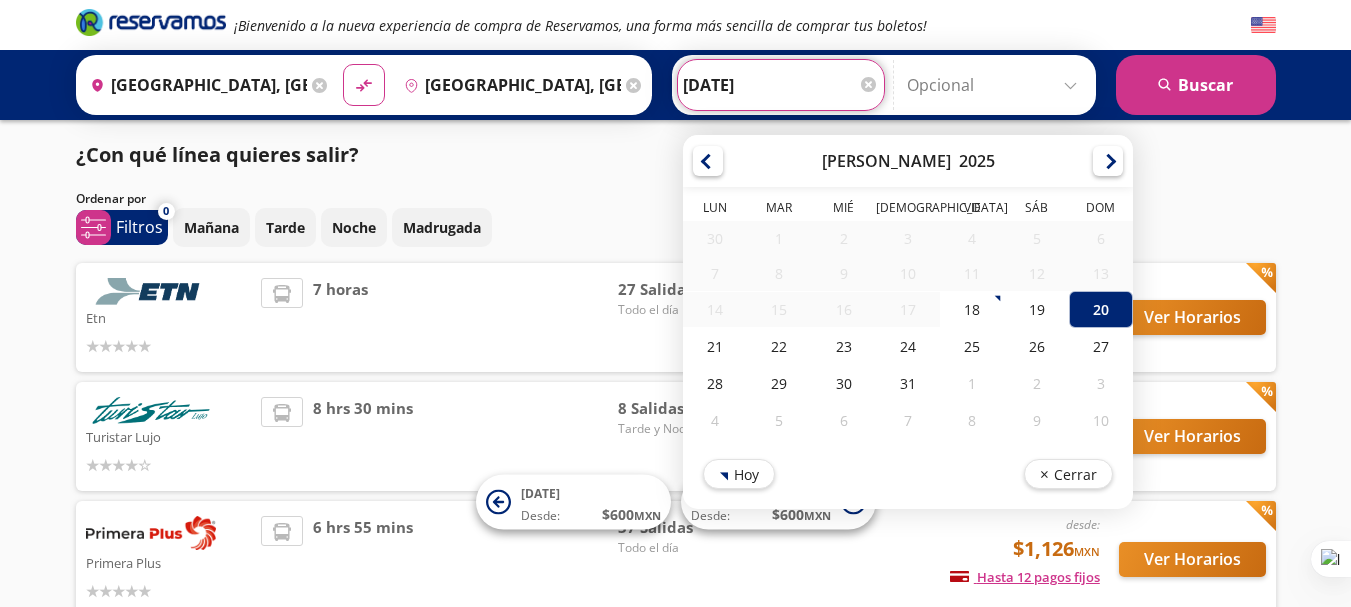 click on "[DATE]" at bounding box center (781, 85) 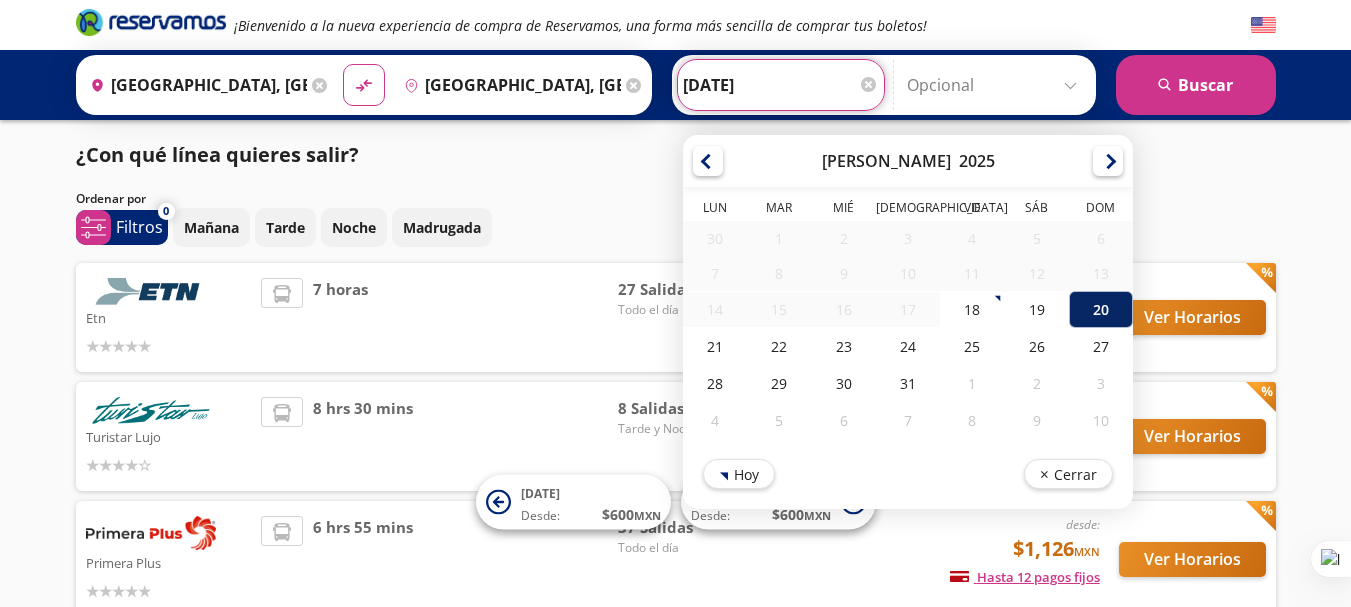 click on "20" at bounding box center [1100, 309] 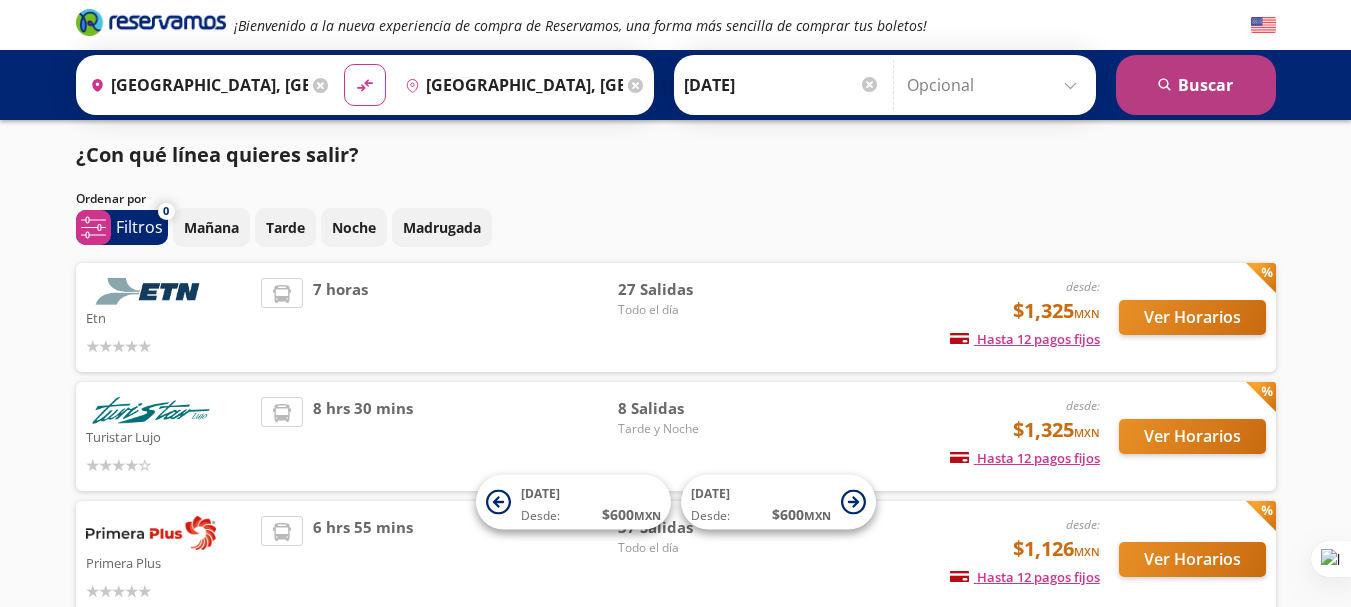 click on "search
[GEOGRAPHIC_DATA]" at bounding box center [1196, 85] 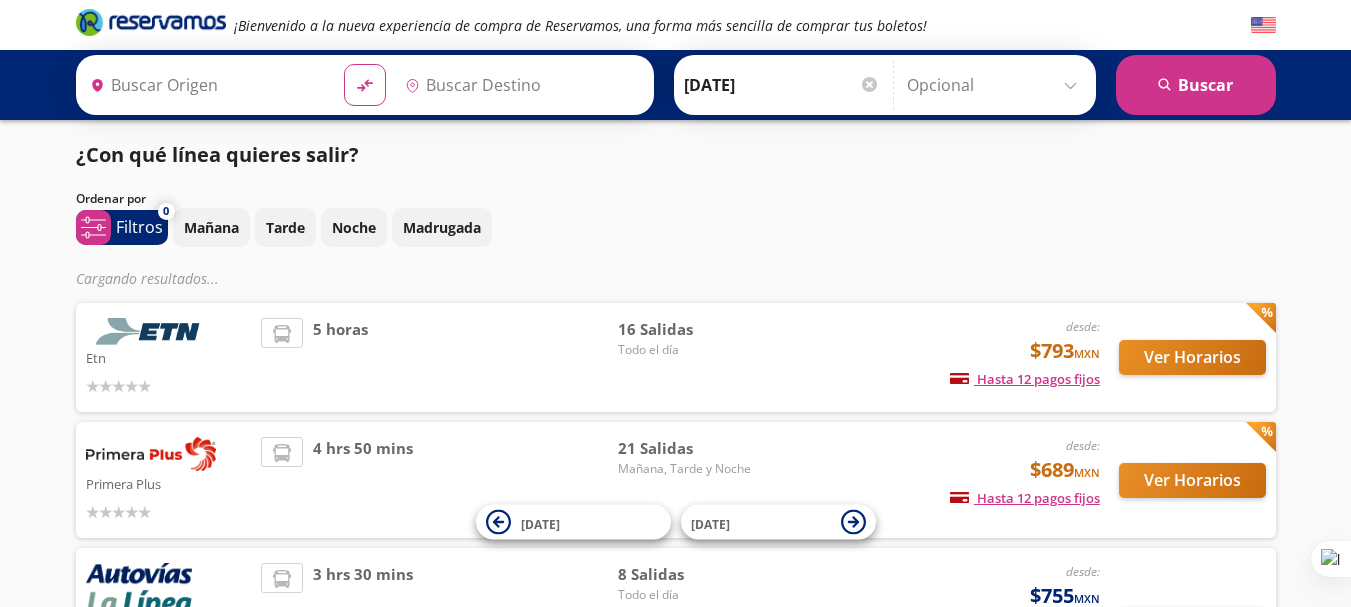 type on "[GEOGRAPHIC_DATA], [GEOGRAPHIC_DATA]" 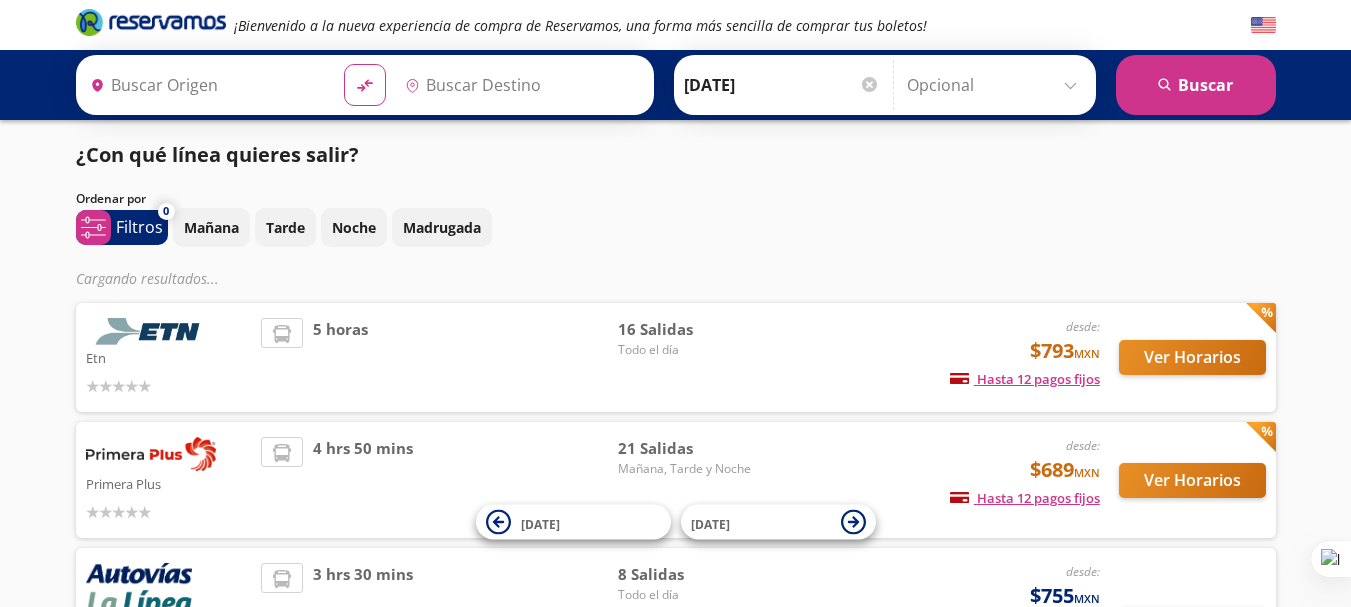 type on "[GEOGRAPHIC_DATA], [GEOGRAPHIC_DATA]" 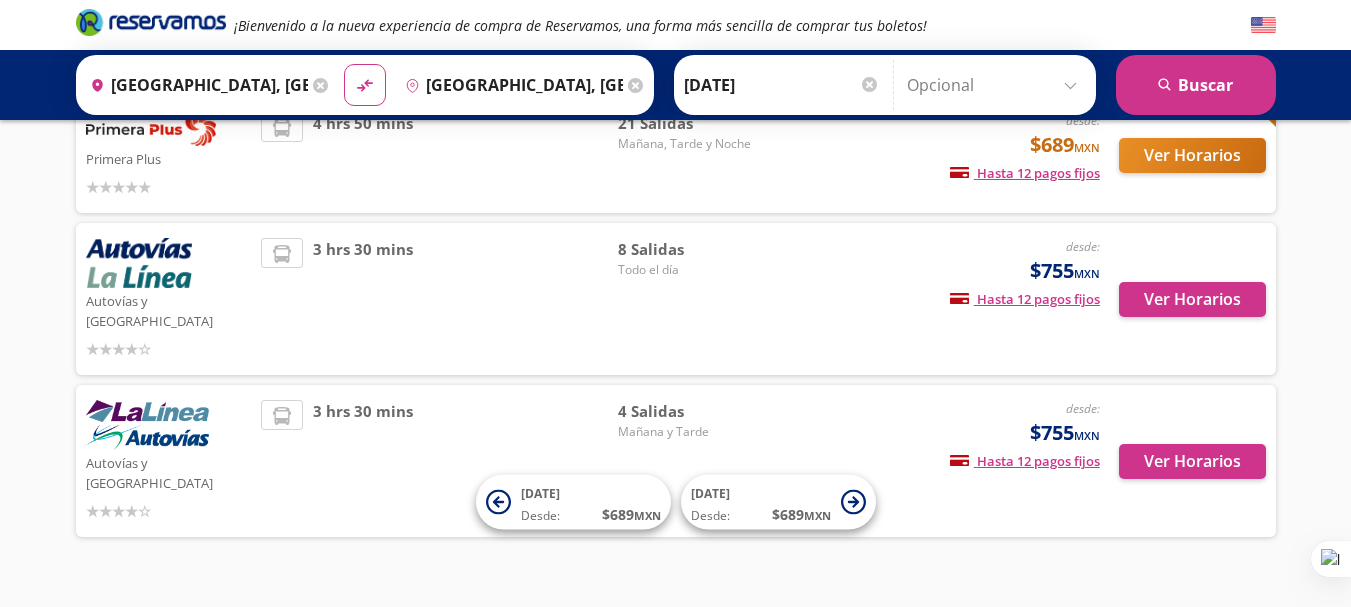scroll, scrollTop: 287, scrollLeft: 0, axis: vertical 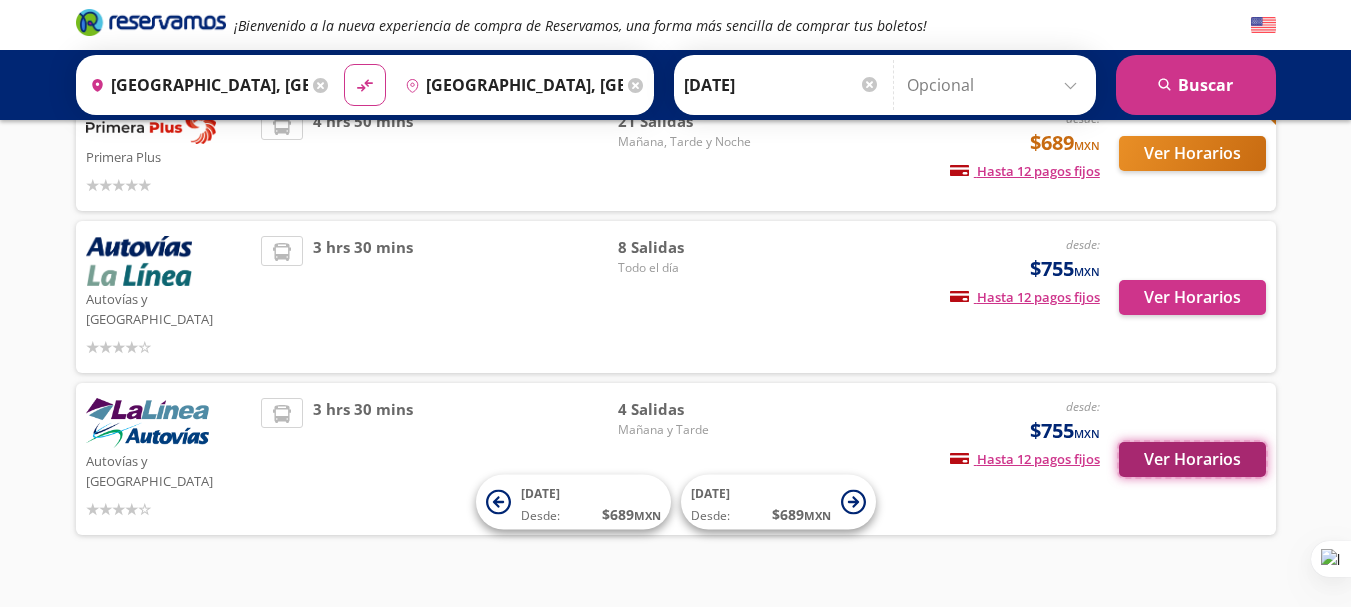 click on "Ver Horarios" at bounding box center (1192, 459) 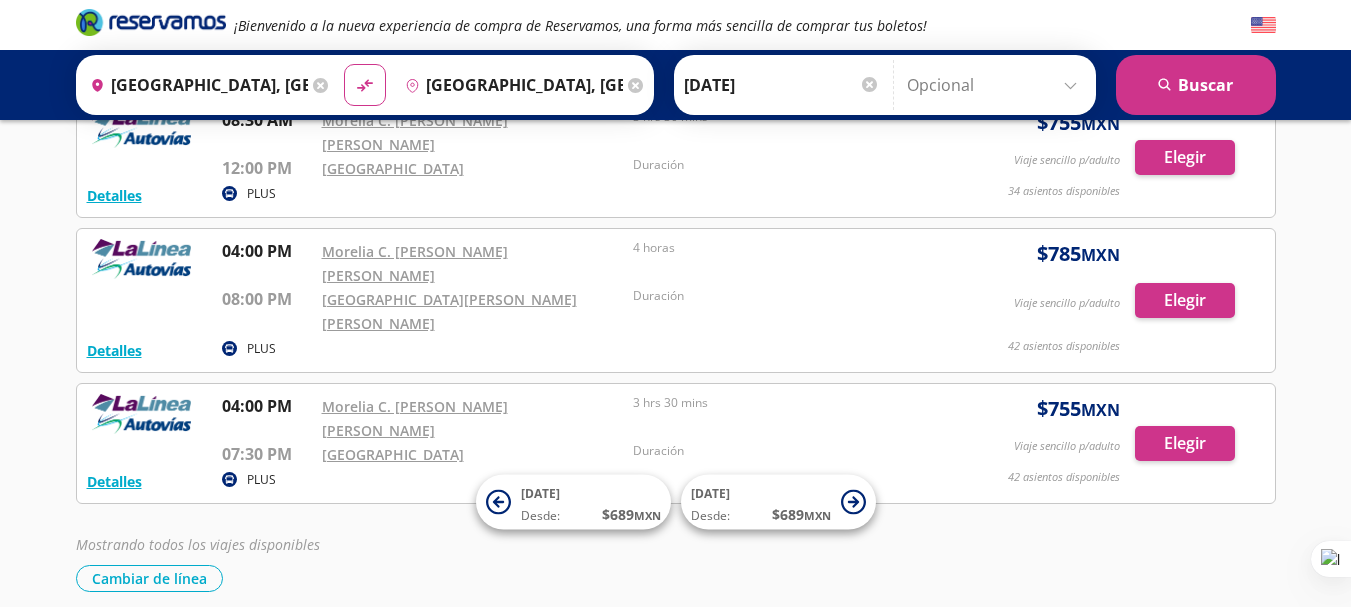 scroll, scrollTop: 0, scrollLeft: 0, axis: both 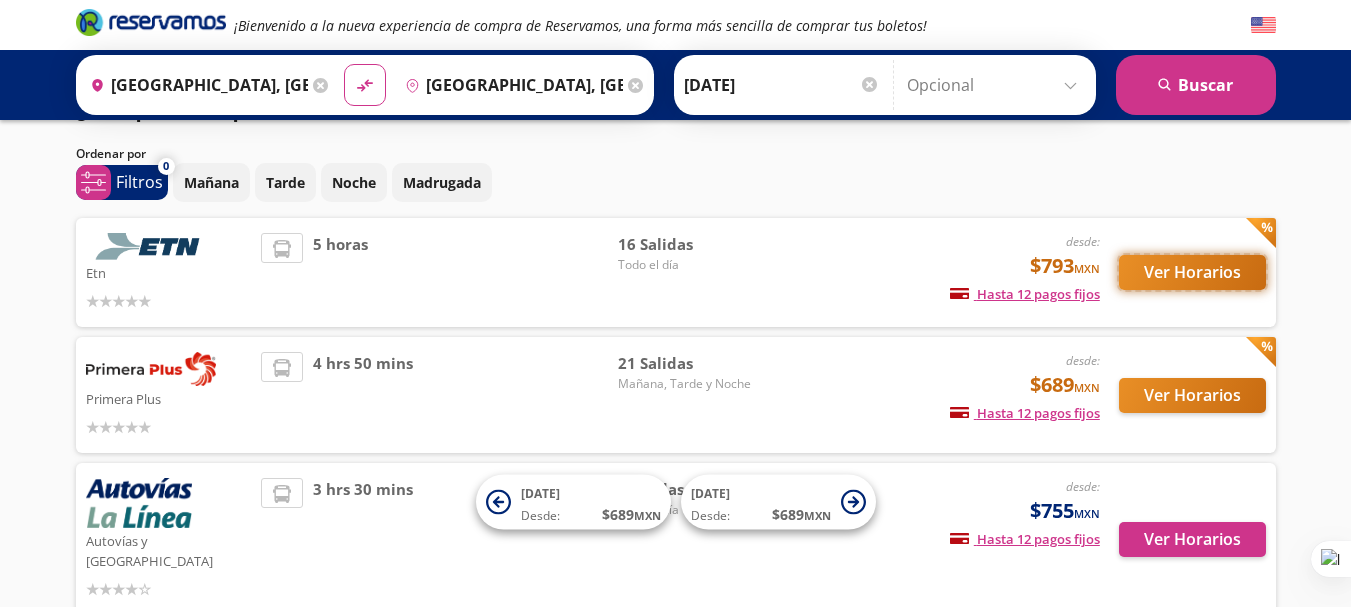 click on "Ver Horarios" at bounding box center [1192, 272] 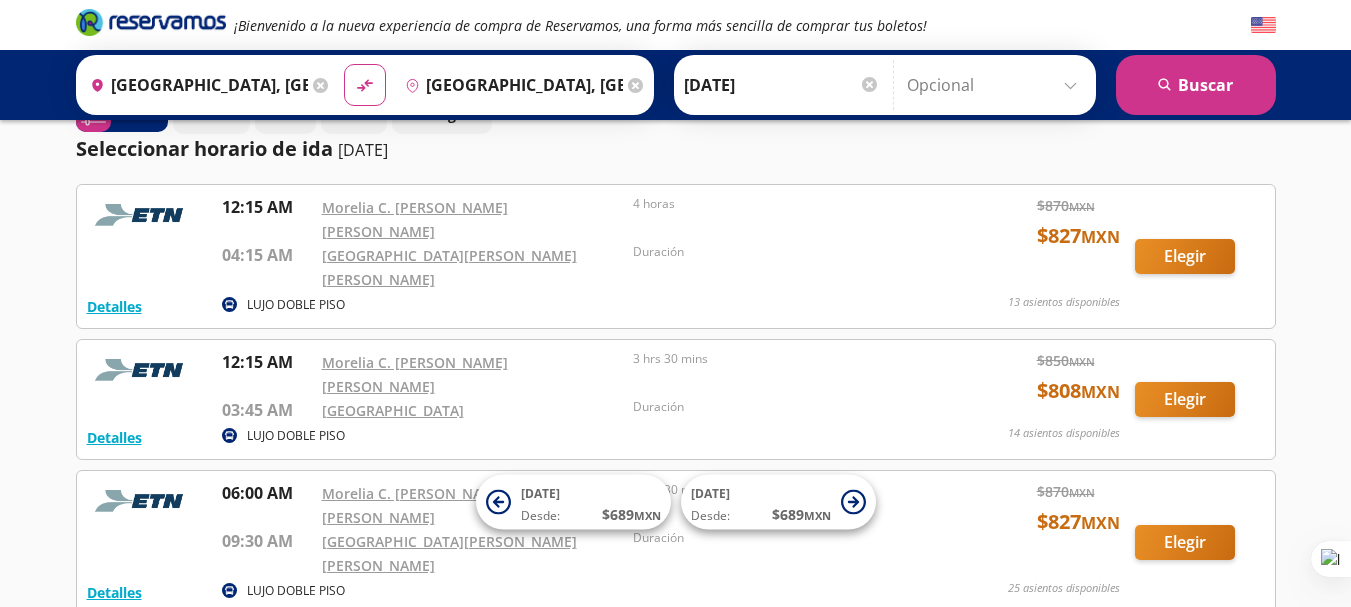 scroll, scrollTop: 0, scrollLeft: 0, axis: both 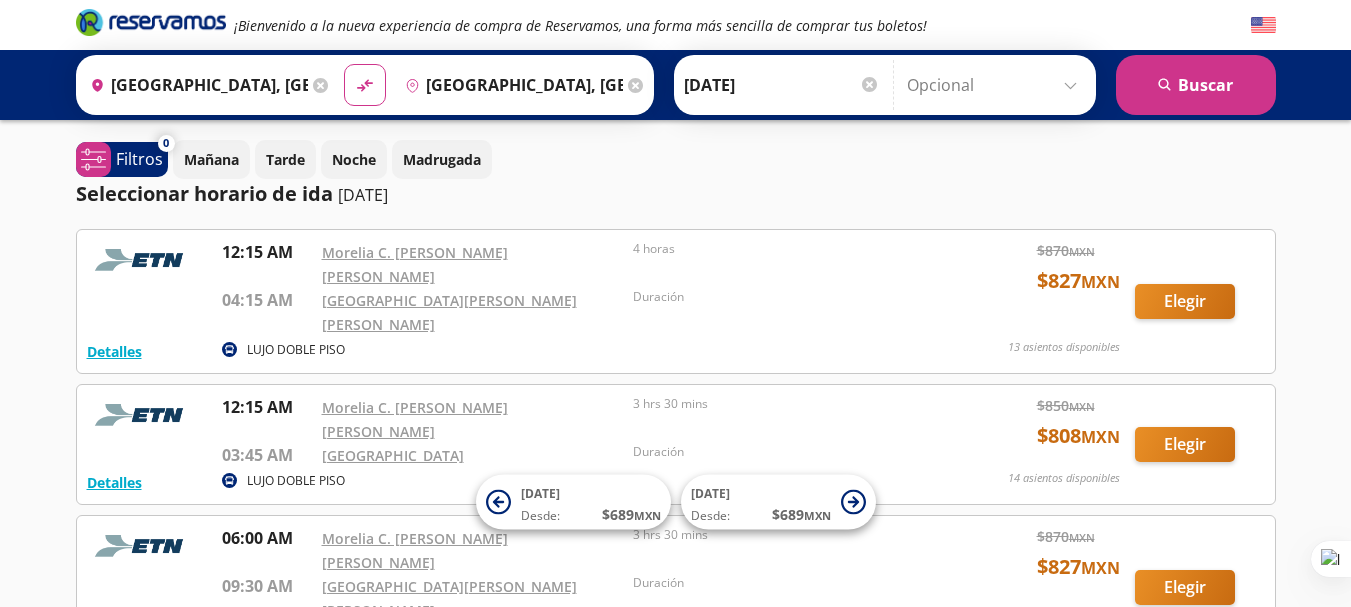 drag, startPoint x: 1344, startPoint y: 175, endPoint x: 1365, endPoint y: 181, distance: 21.84033 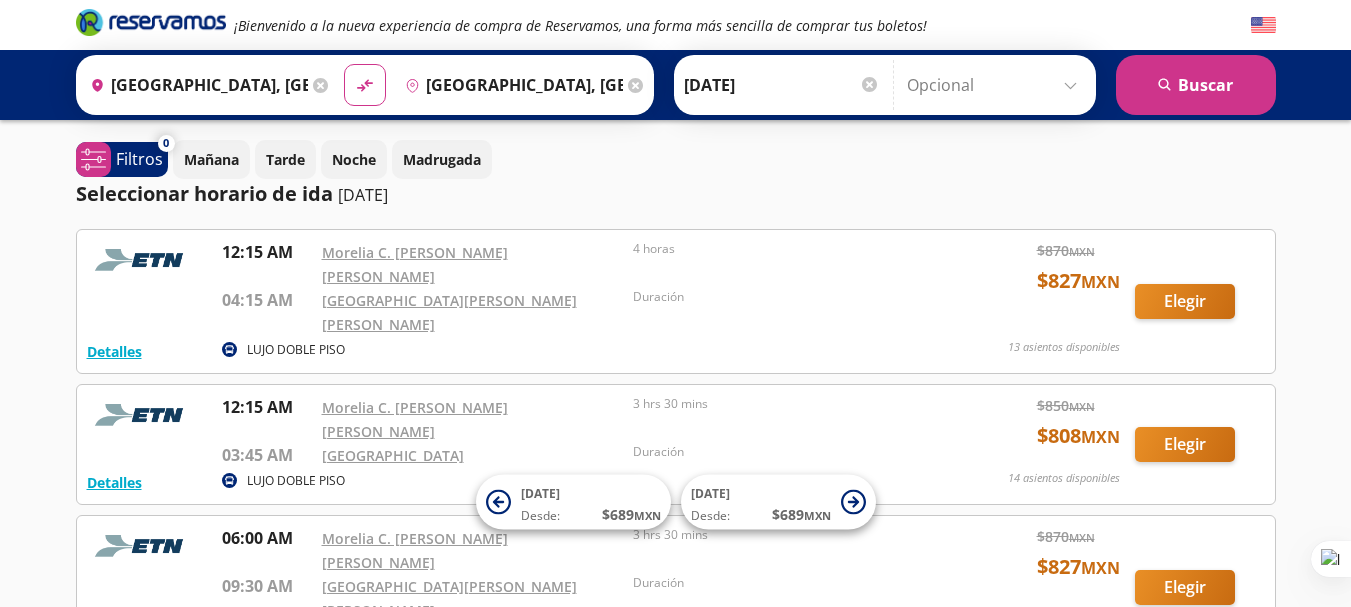 click on "¡Bienvenido a la nueva experiencia de compra de Reservamos, una forma más sencilla de comprar tus boletos! Origen
heroicons:map-pin-20-solid
[GEOGRAPHIC_DATA], [GEOGRAPHIC_DATA]
Destino
pin-outline
[GEOGRAPHIC_DATA], [GEOGRAPHIC_DATA]
material-symbols:compare-arrows-rounded
[PERSON_NAME] 20-[DATE]" at bounding box center [675, 907] 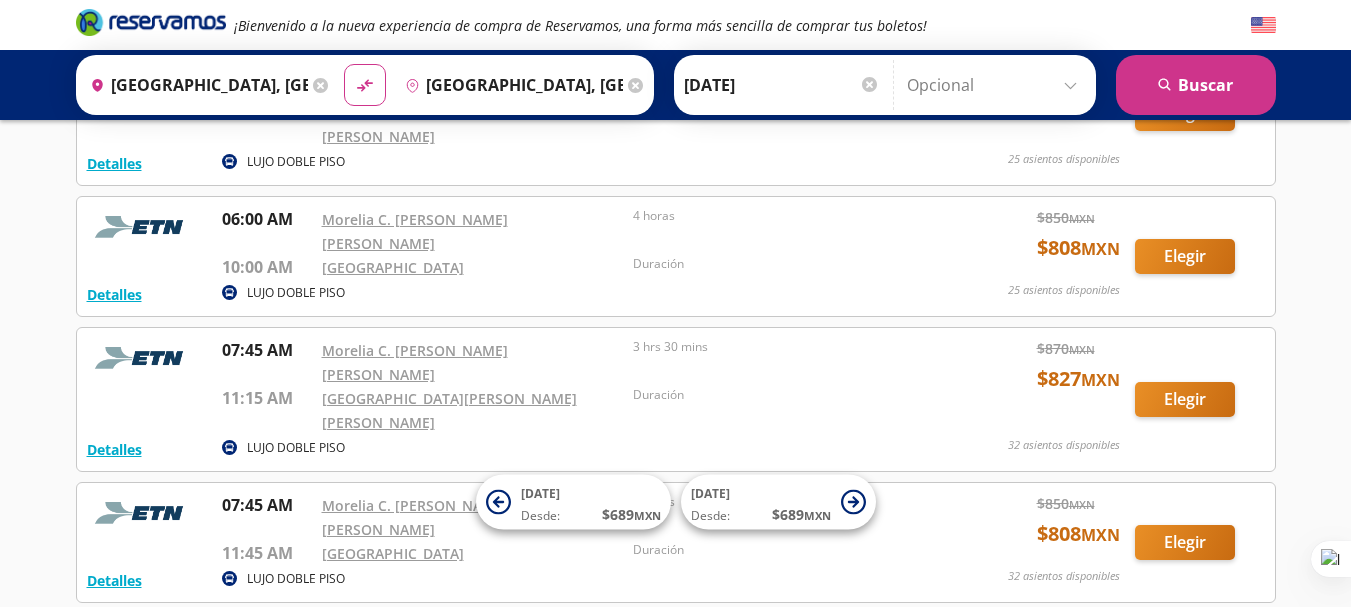 scroll, scrollTop: 167, scrollLeft: 0, axis: vertical 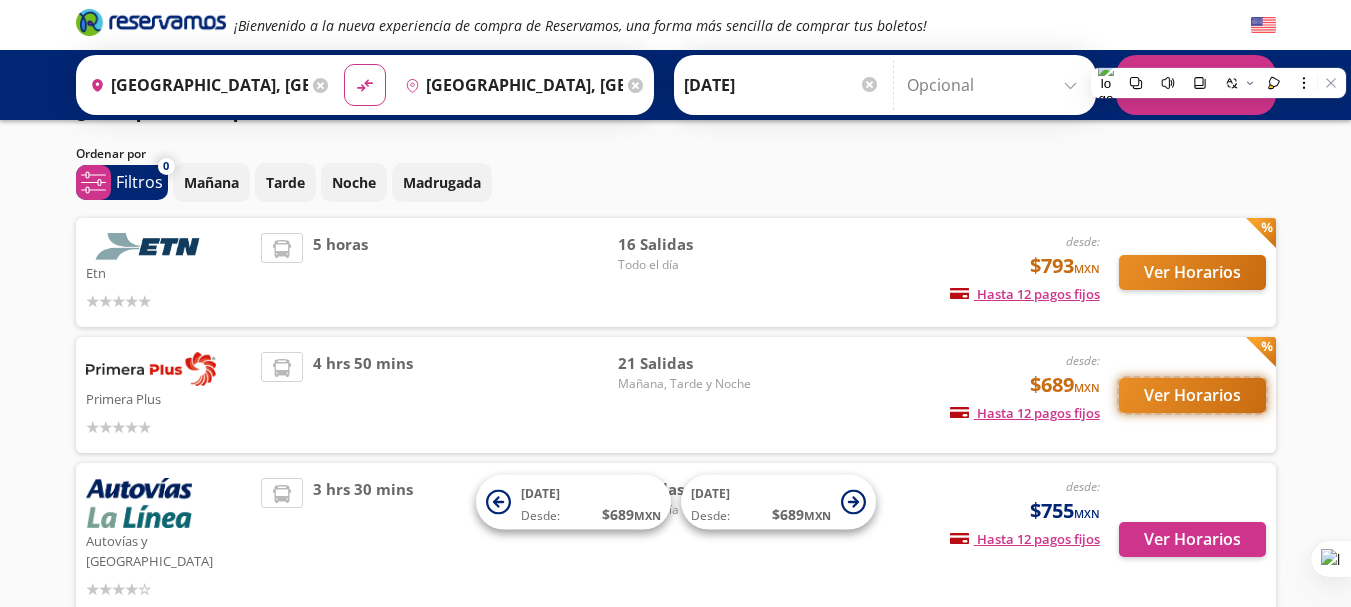 click on "Ver Horarios" at bounding box center (1192, 395) 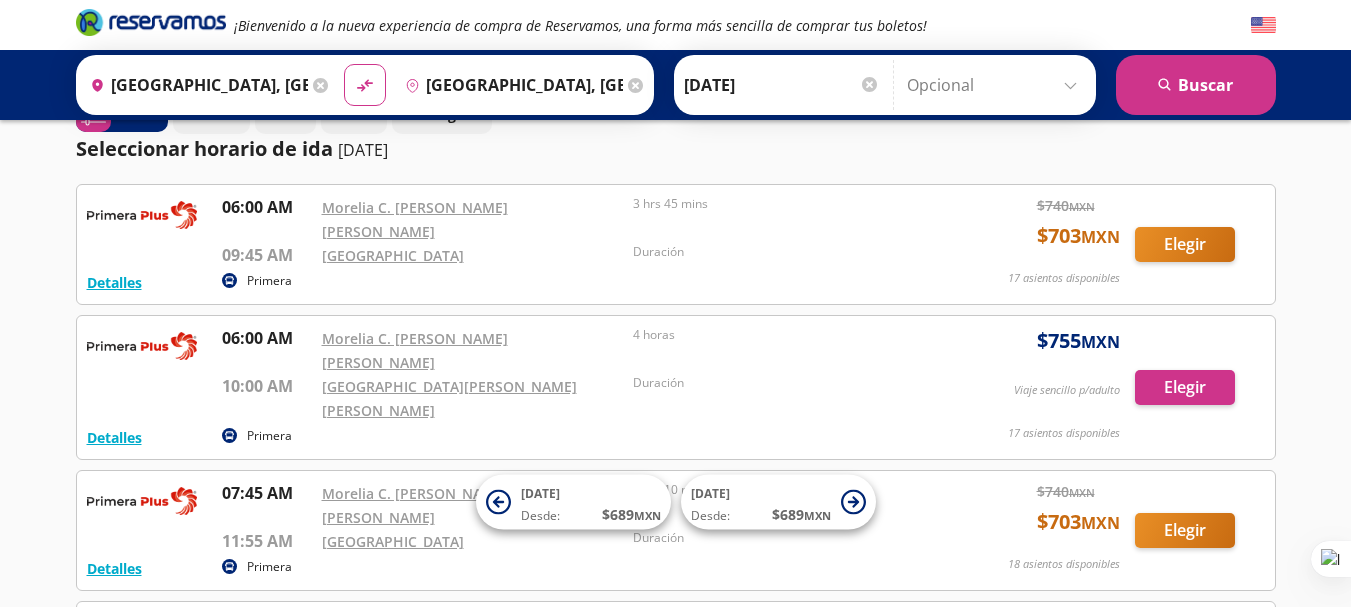 scroll, scrollTop: 0, scrollLeft: 0, axis: both 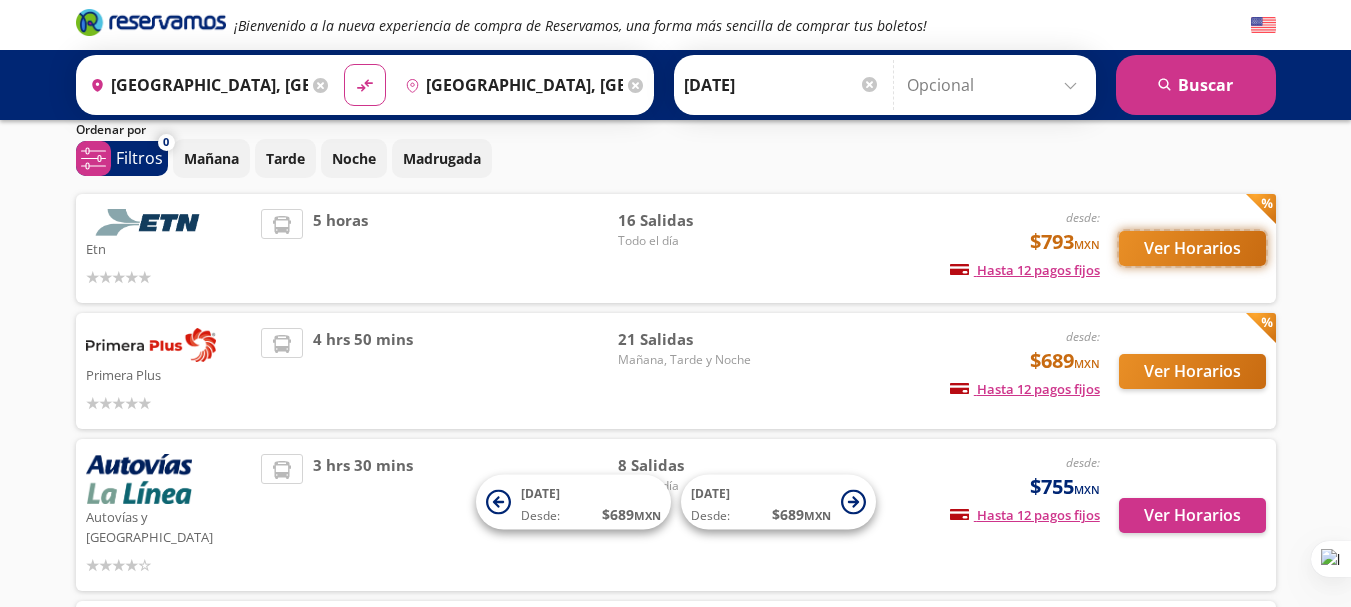 click on "Ver Horarios" at bounding box center [1192, 248] 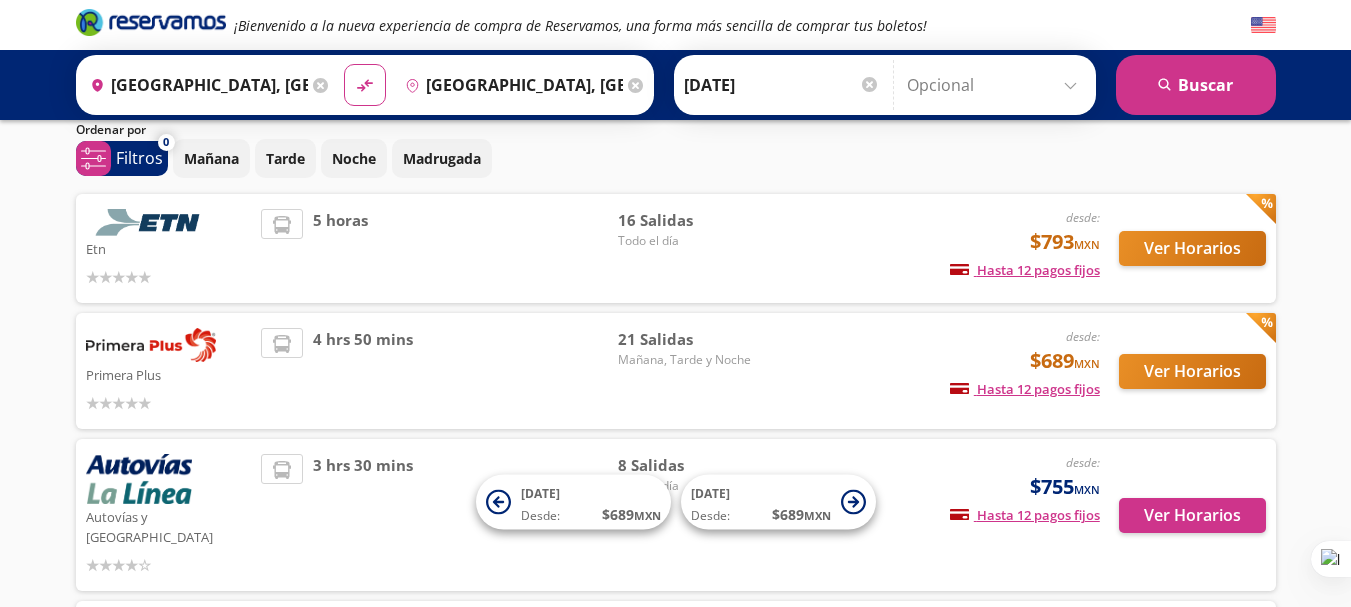 scroll, scrollTop: 0, scrollLeft: 0, axis: both 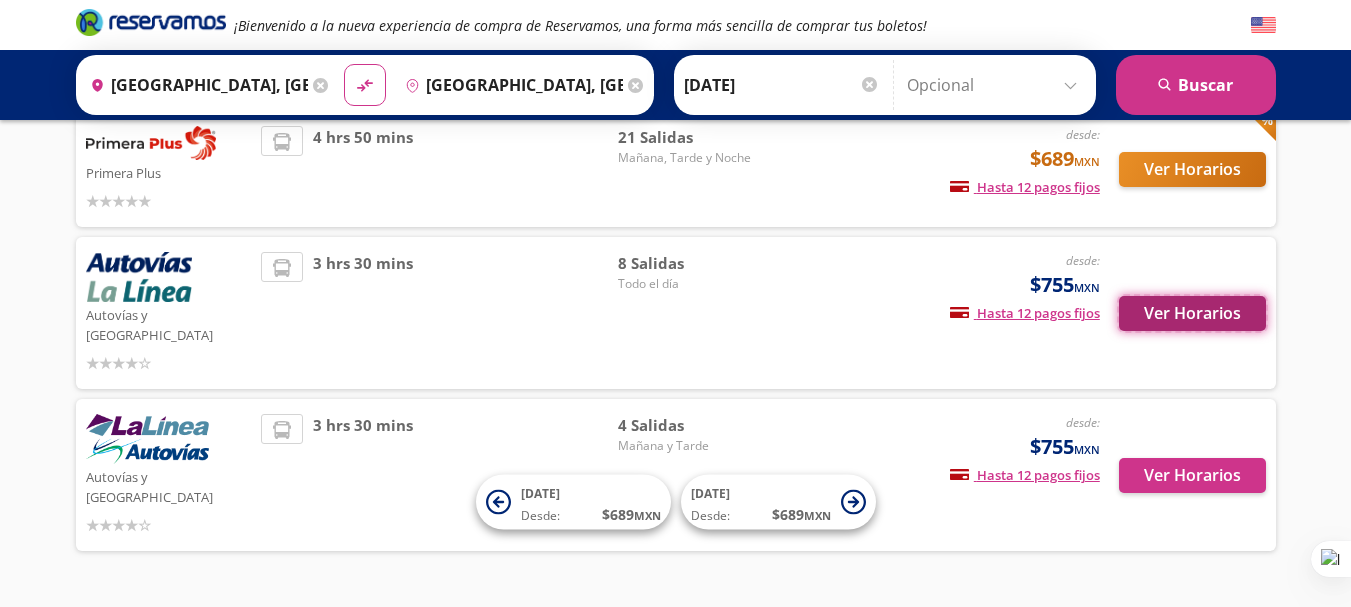 click on "Ver Horarios" at bounding box center (1192, 313) 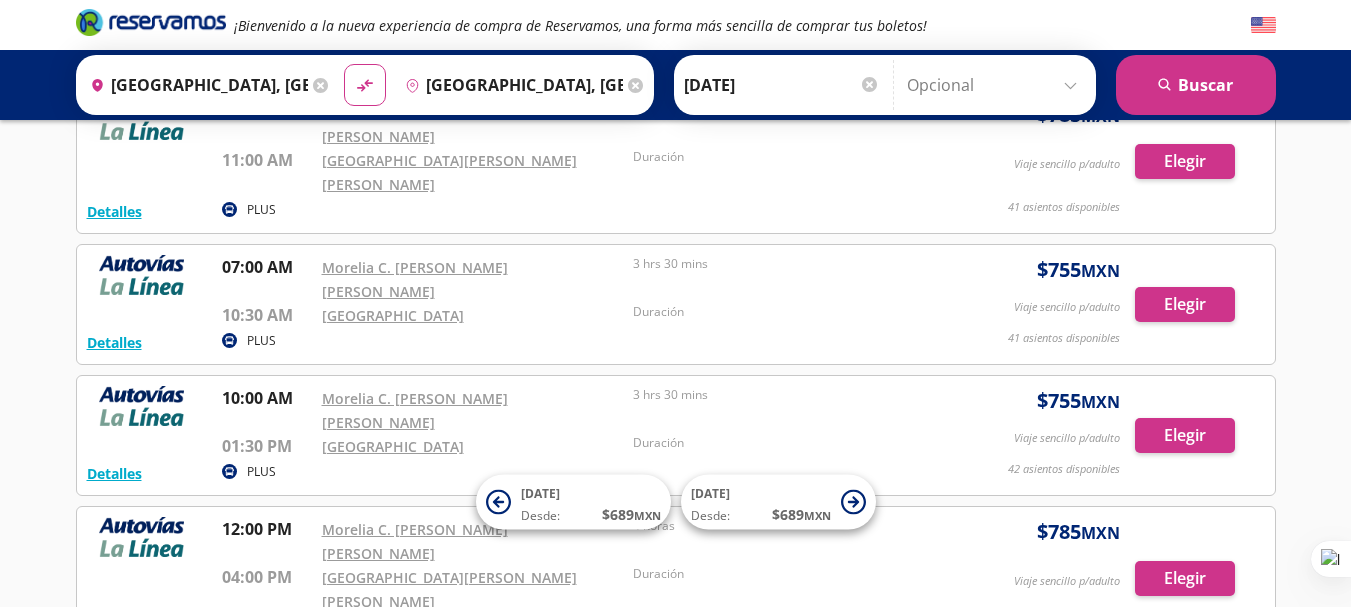 scroll, scrollTop: 0, scrollLeft: 0, axis: both 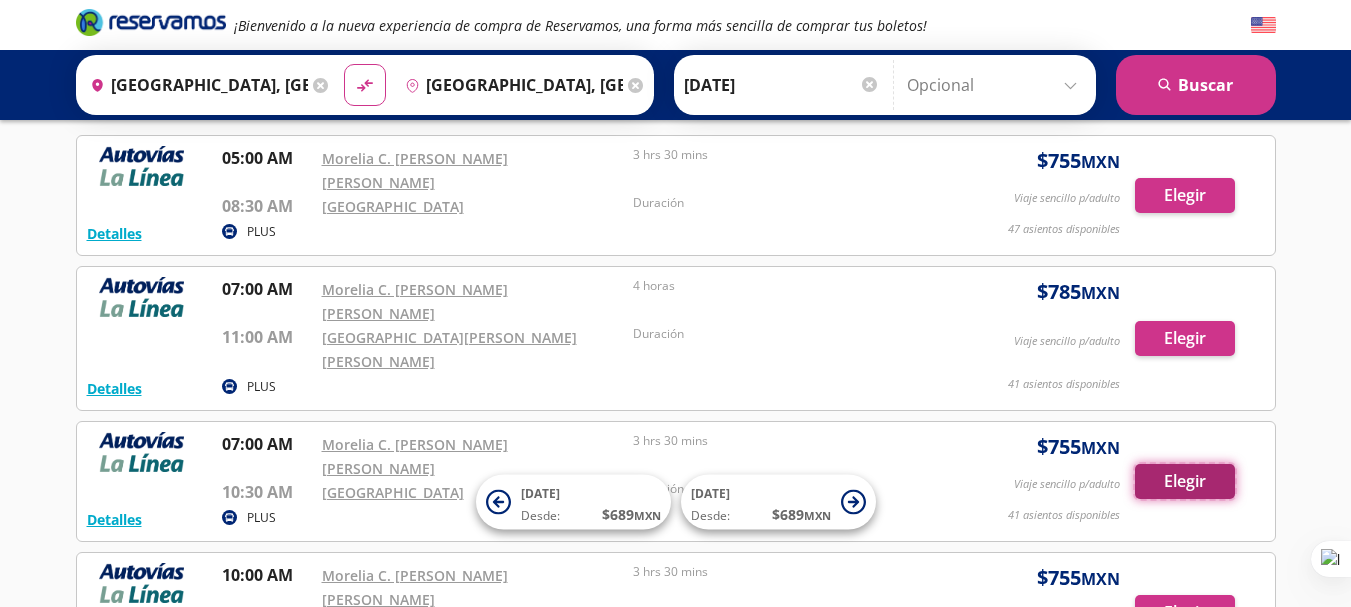 click on "Elegir" at bounding box center (1185, 481) 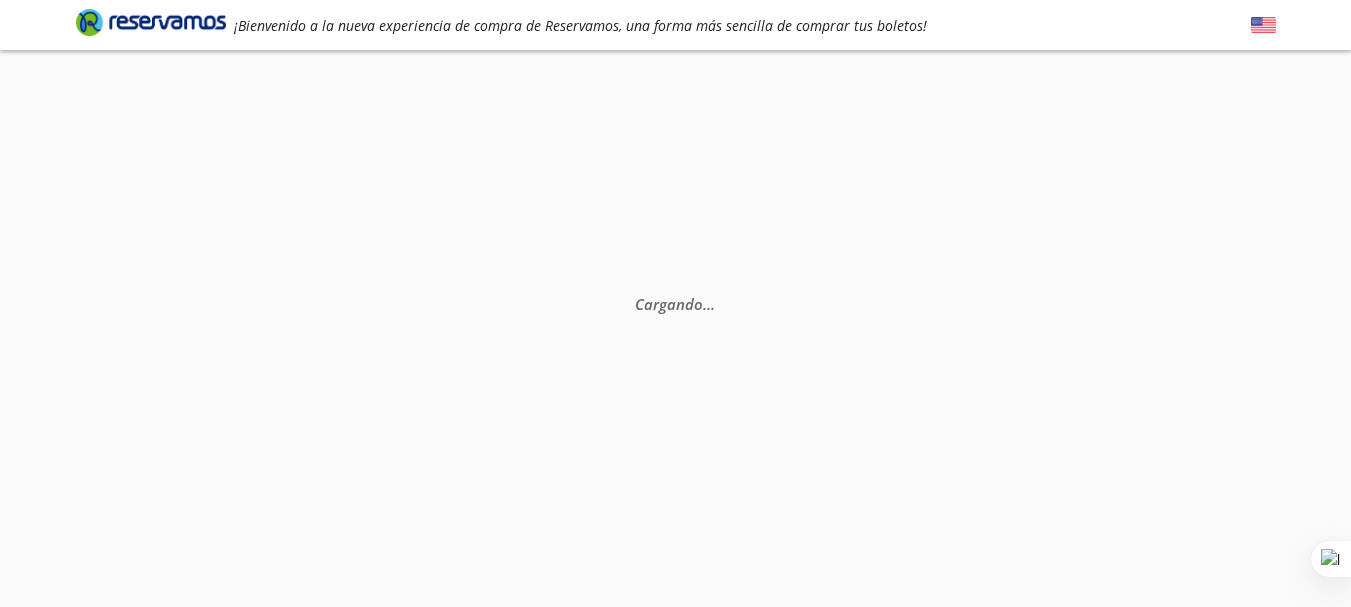 scroll, scrollTop: 0, scrollLeft: 0, axis: both 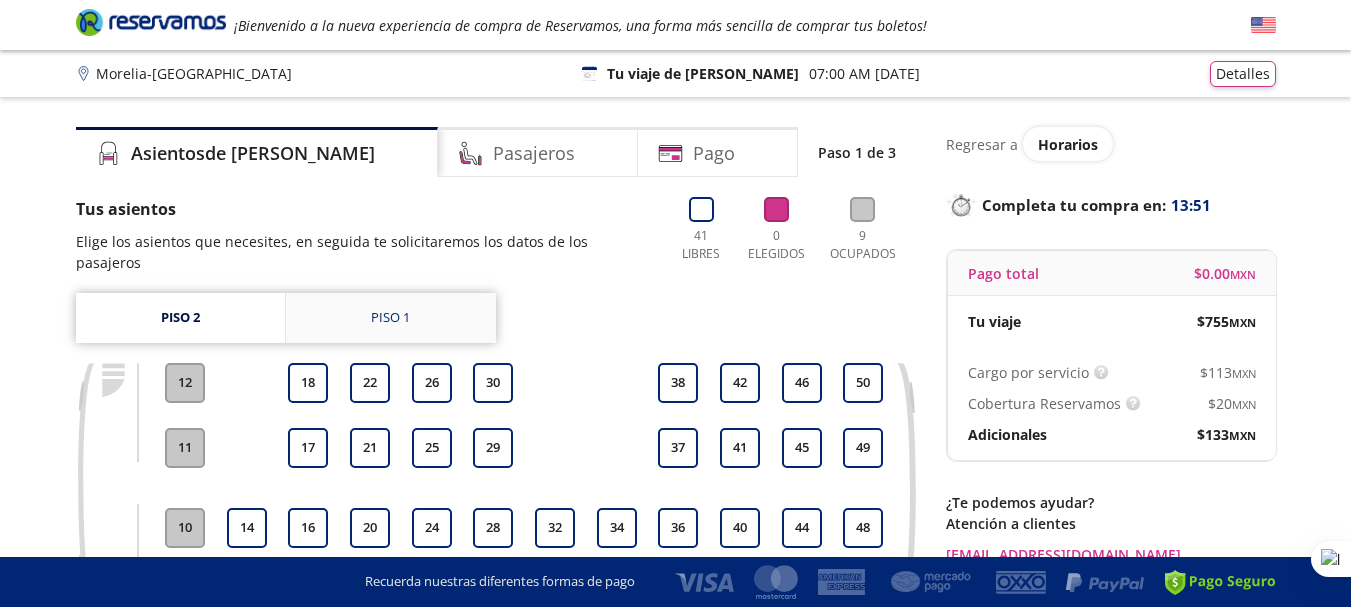 click on "Piso 1" at bounding box center (390, 318) 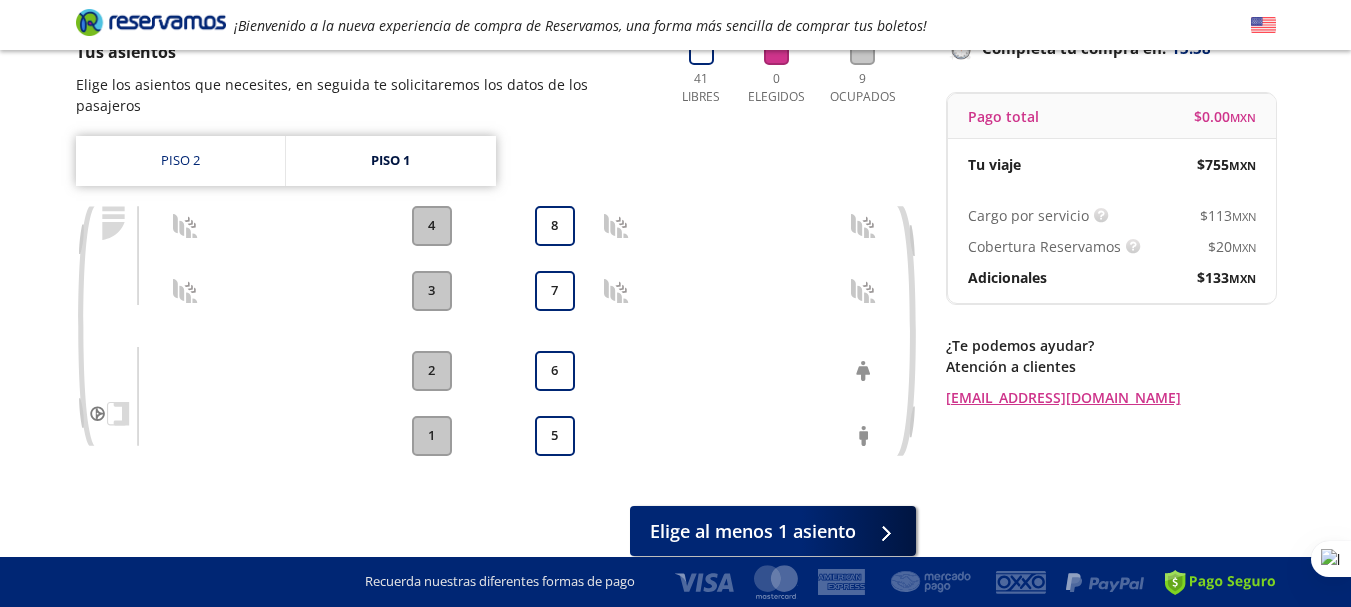 scroll, scrollTop: 156, scrollLeft: 0, axis: vertical 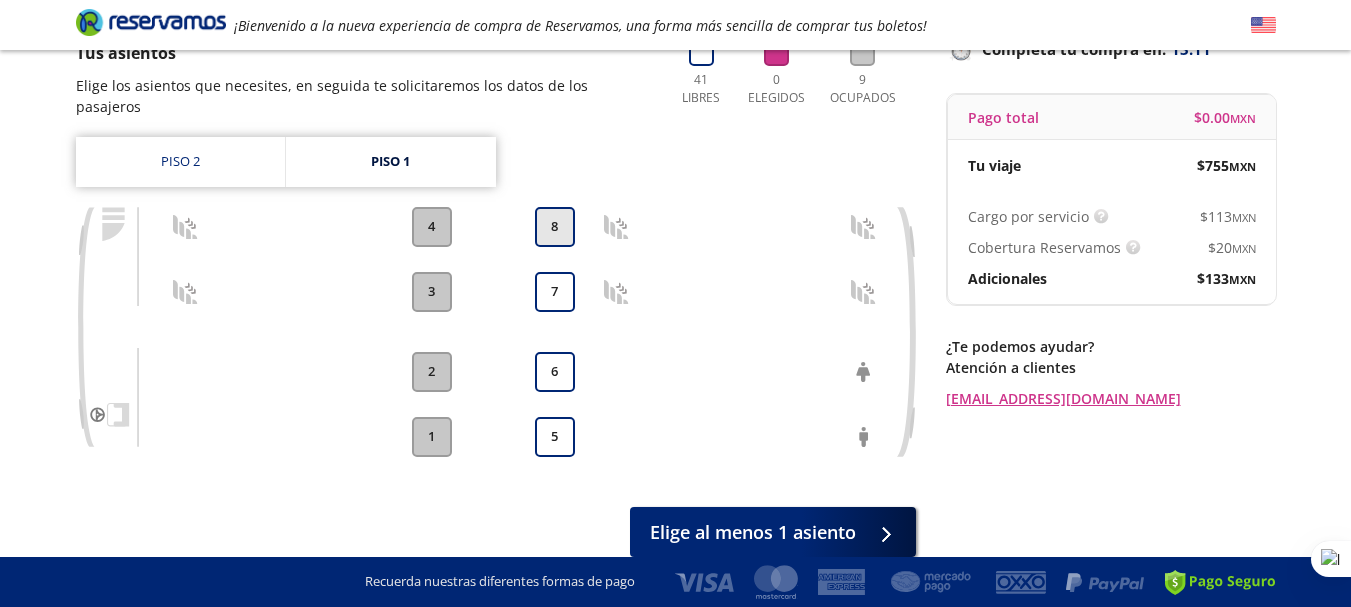 click on "8" at bounding box center (555, 227) 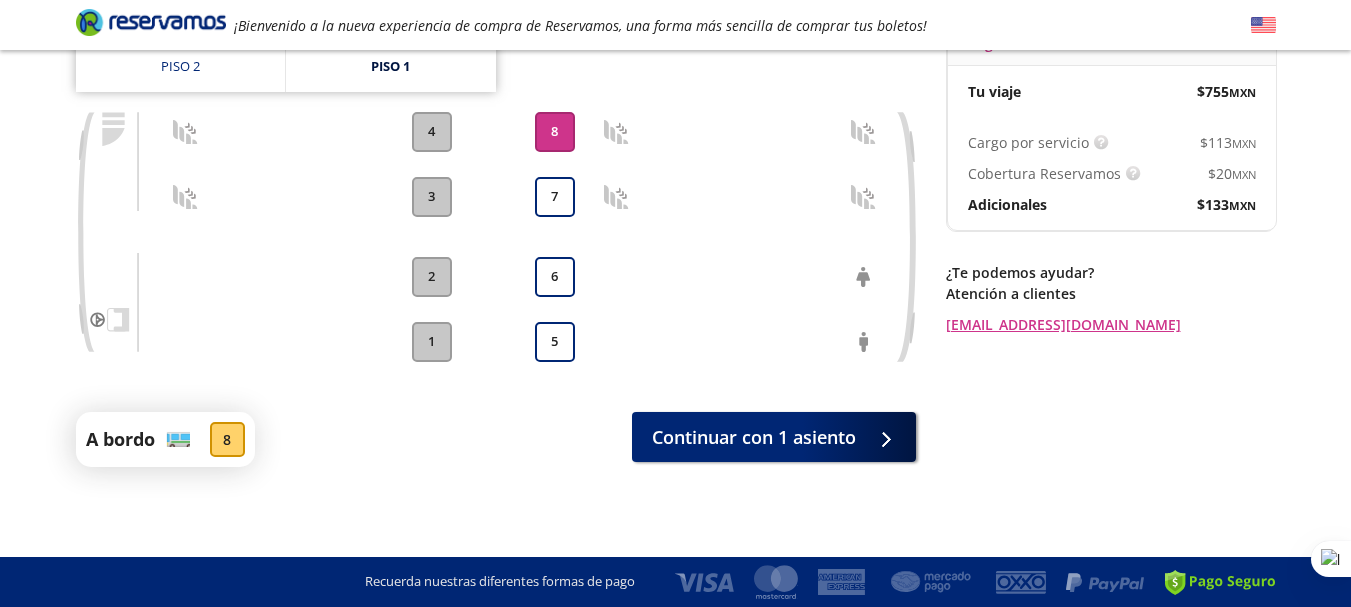 scroll, scrollTop: 231, scrollLeft: 0, axis: vertical 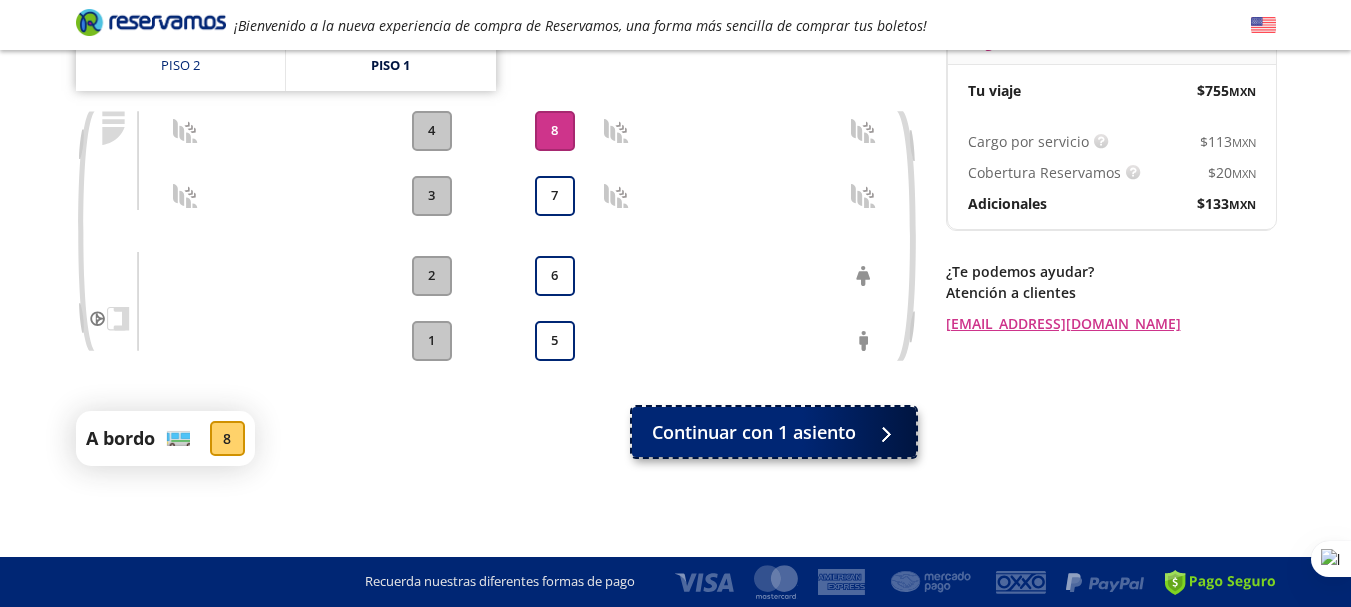 click on "Continuar con 1 asiento" at bounding box center [774, 432] 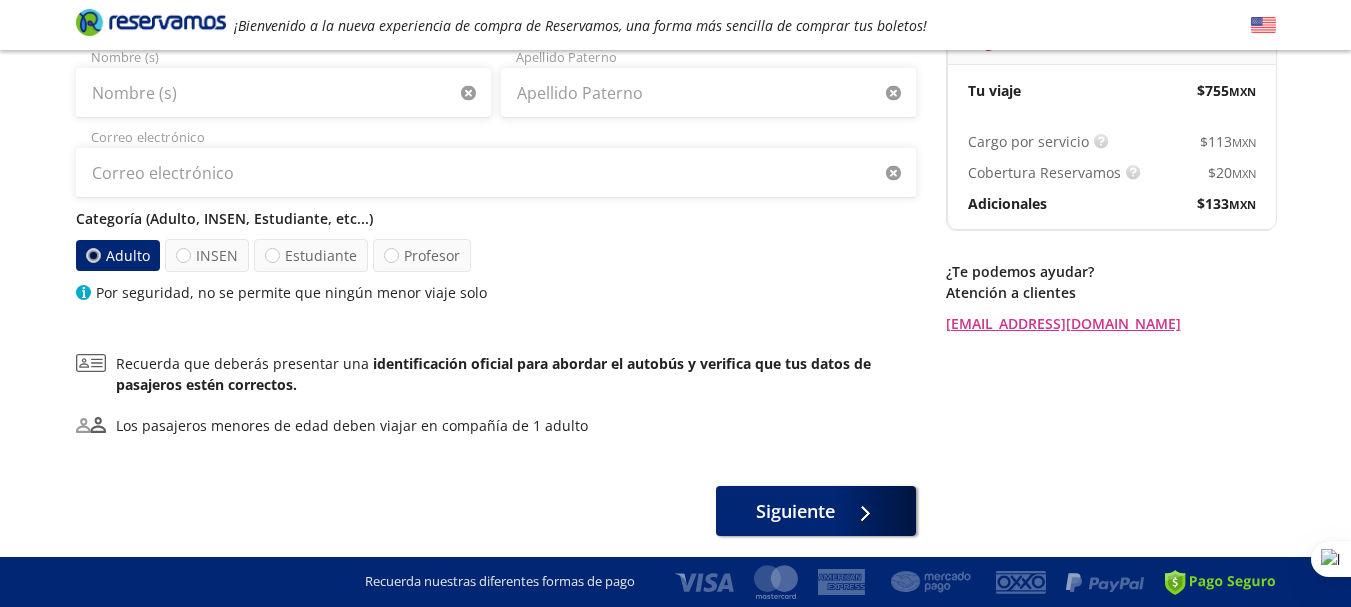 scroll, scrollTop: 0, scrollLeft: 0, axis: both 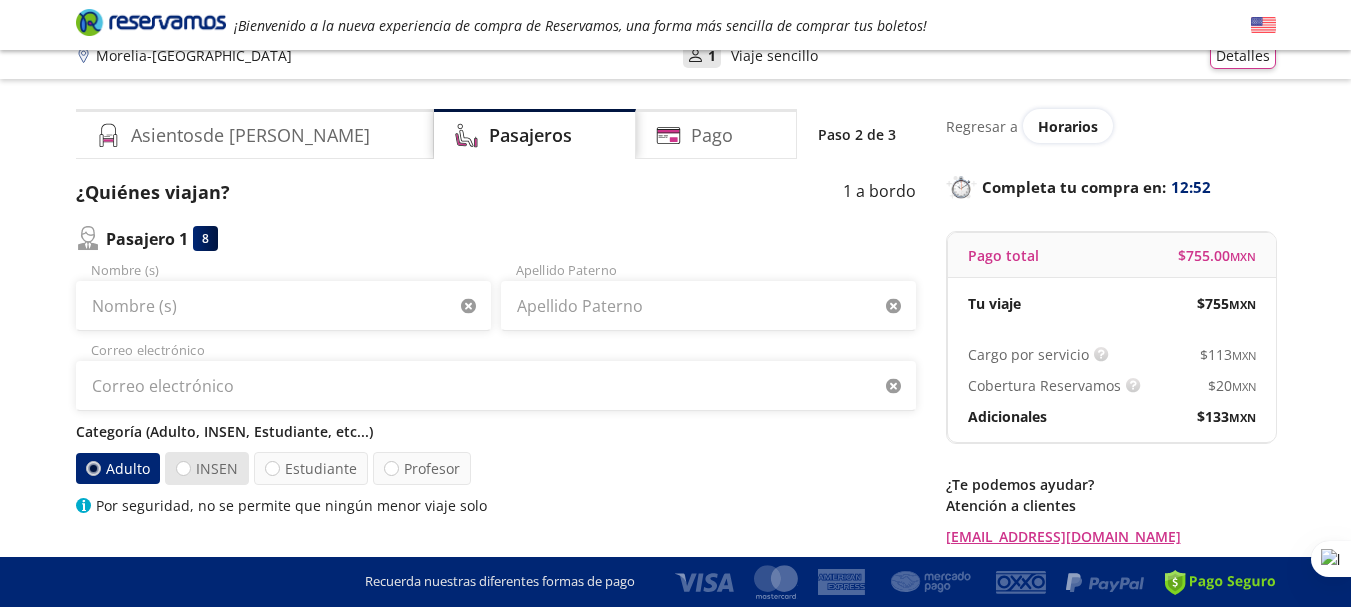 click on "INSEN" at bounding box center (207, 468) 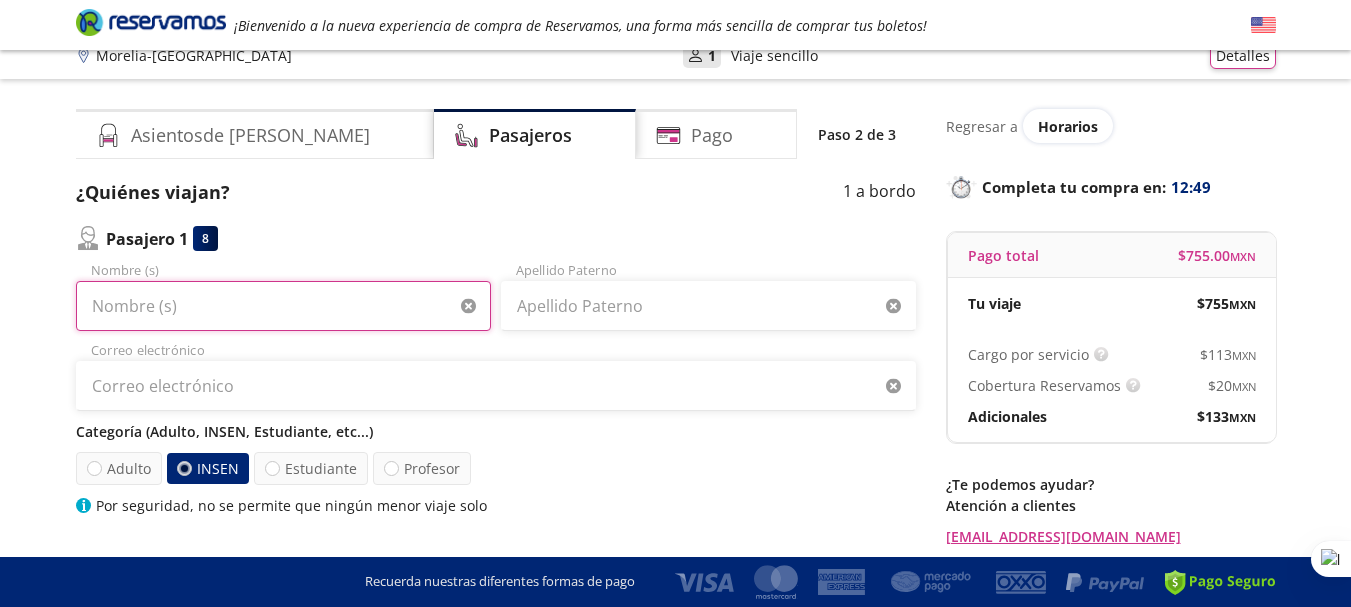 click on "Nombre (s)" at bounding box center (283, 306) 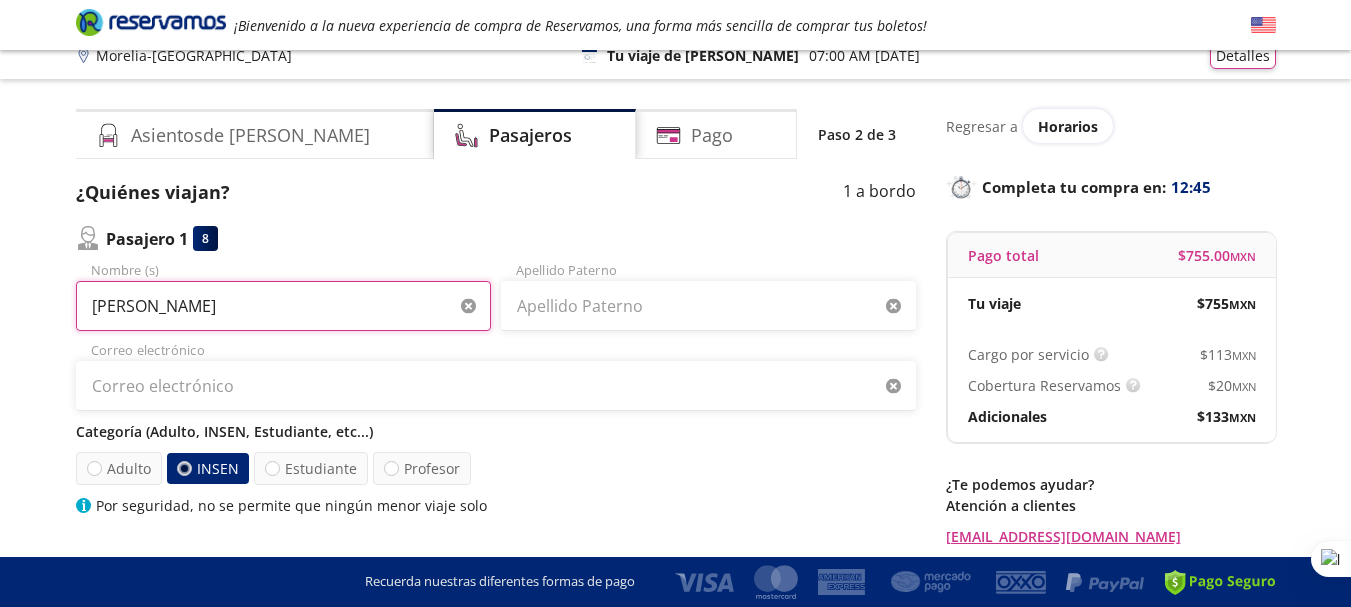 type on "[PERSON_NAME]" 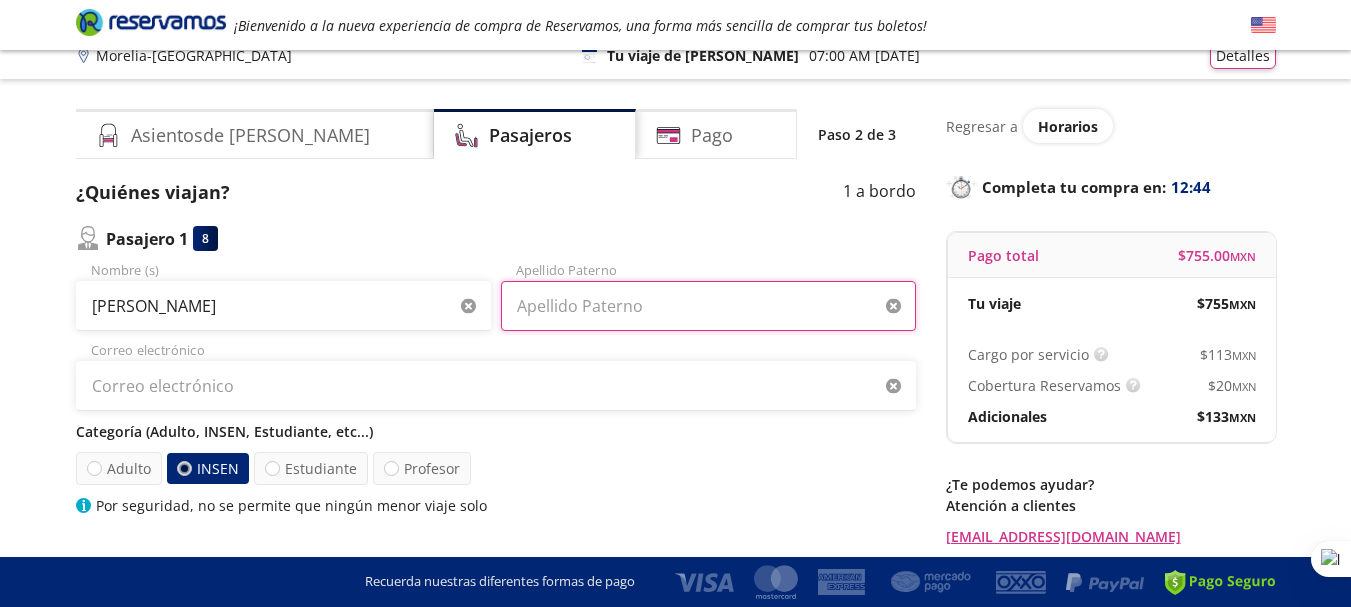 click on "Apellido Paterno" at bounding box center (708, 306) 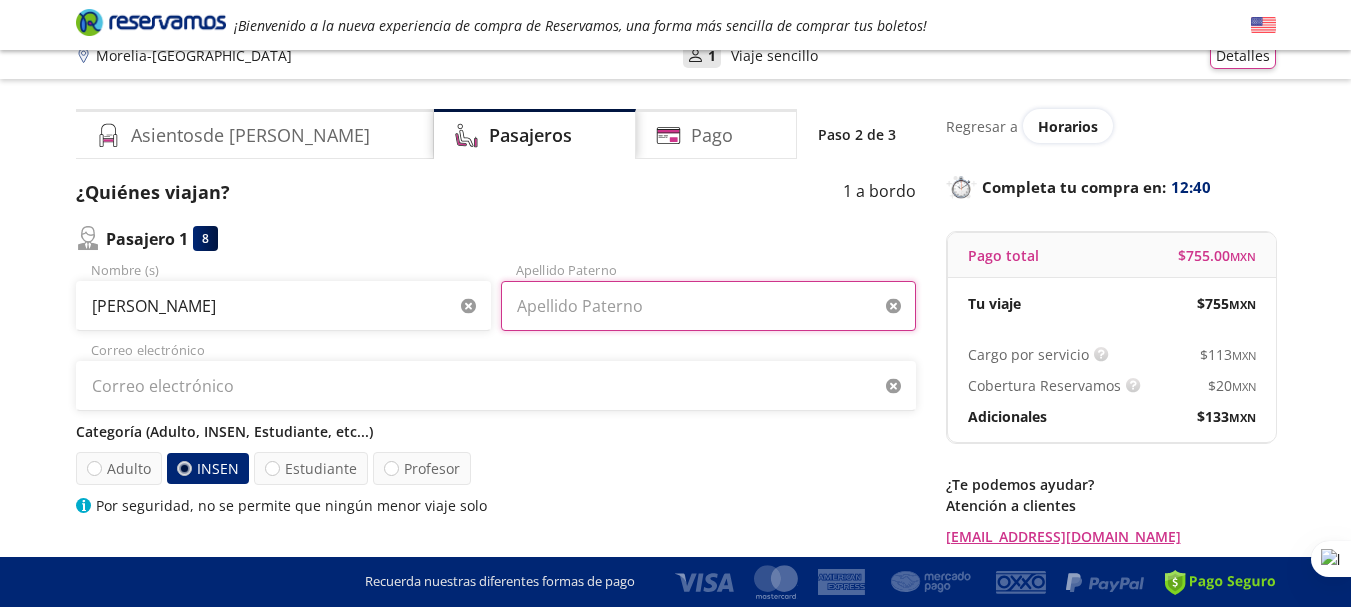 type on "[PERSON_NAME]" 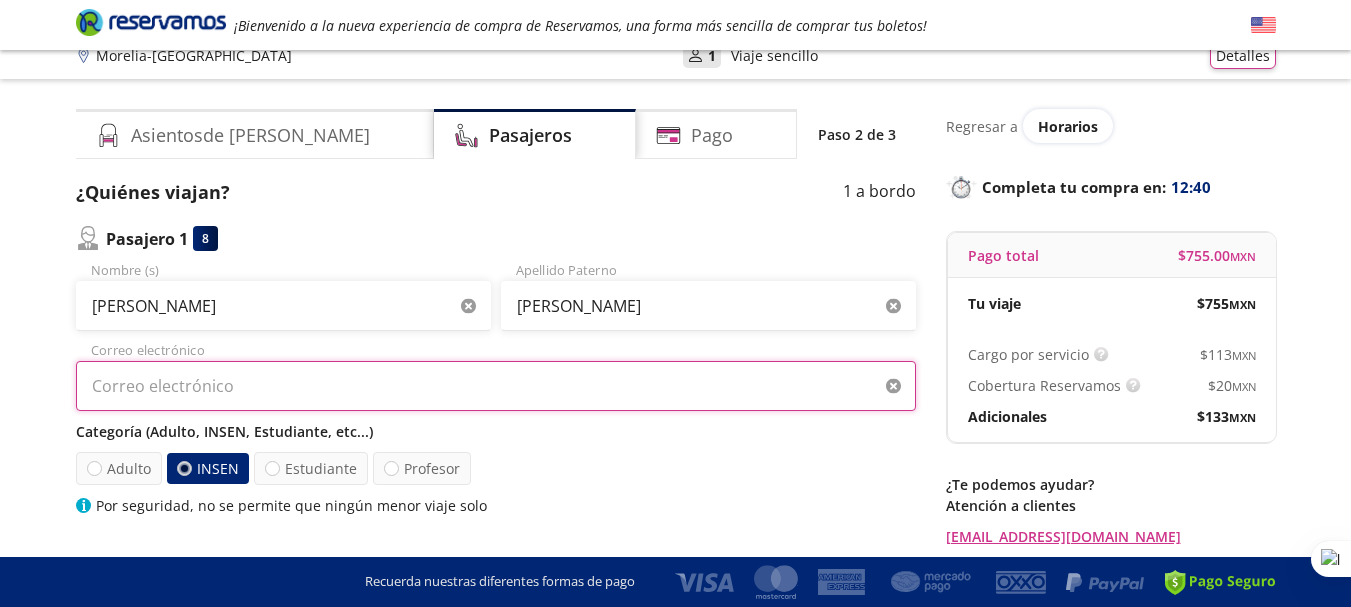 type on "[EMAIL_ADDRESS][DOMAIN_NAME]" 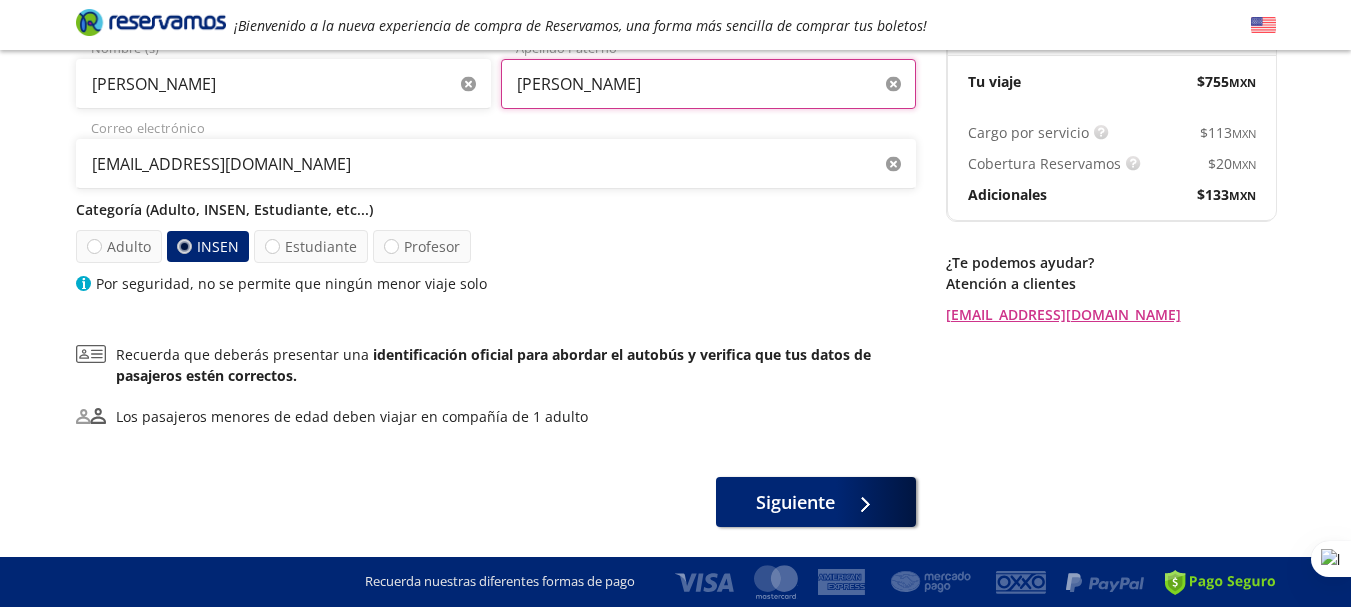 scroll, scrollTop: 253, scrollLeft: 0, axis: vertical 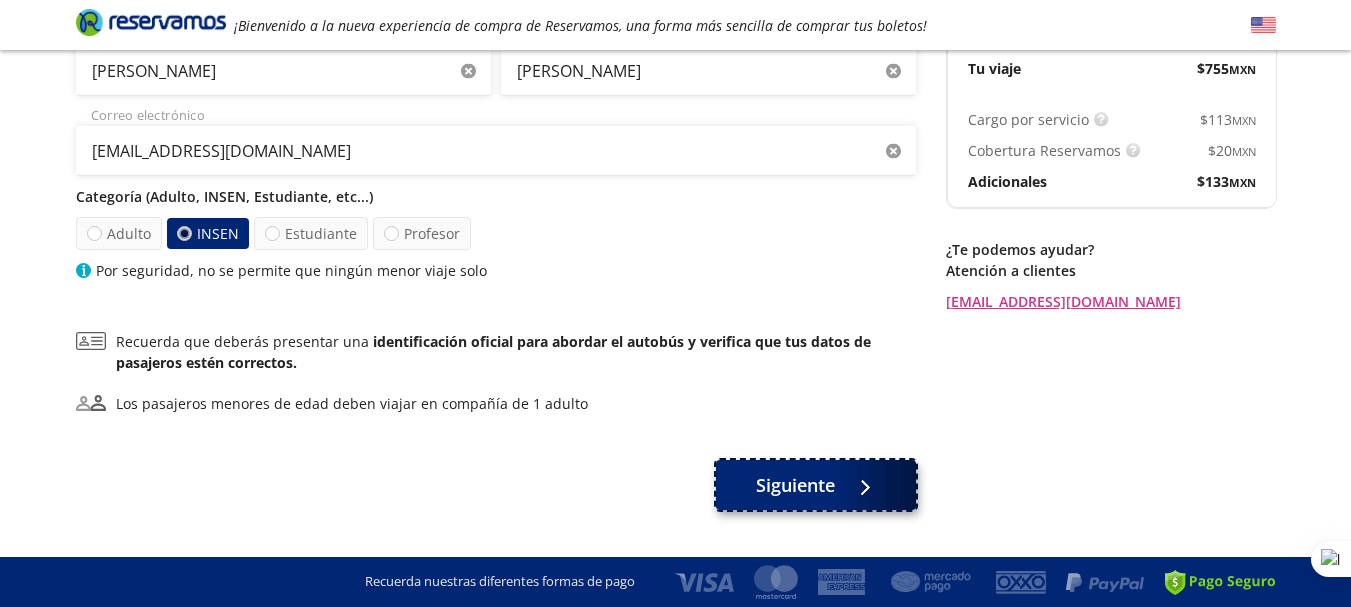 click on "Siguiente" at bounding box center [795, 485] 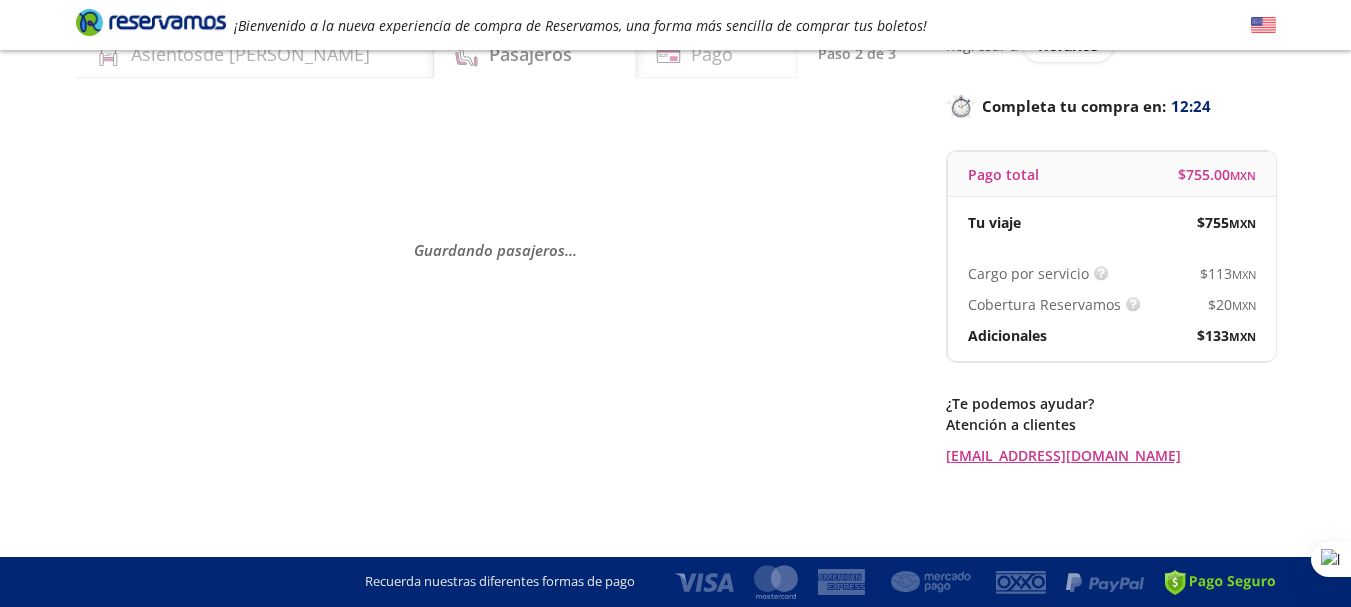 scroll, scrollTop: 0, scrollLeft: 0, axis: both 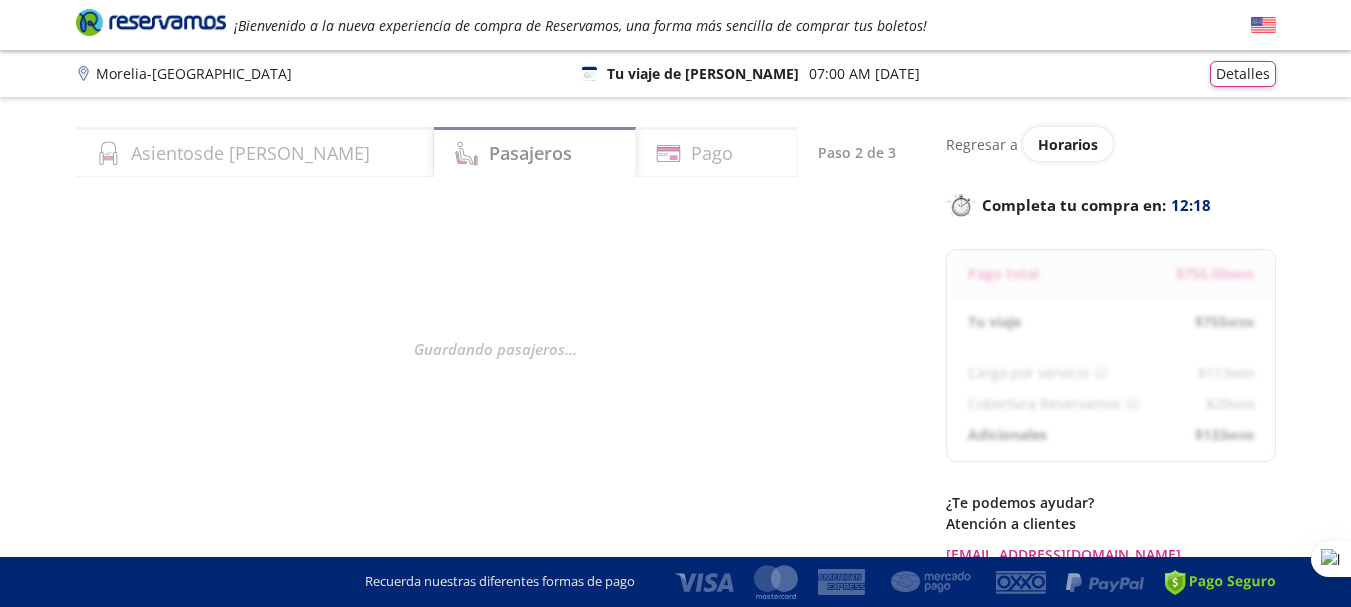 select on "MX" 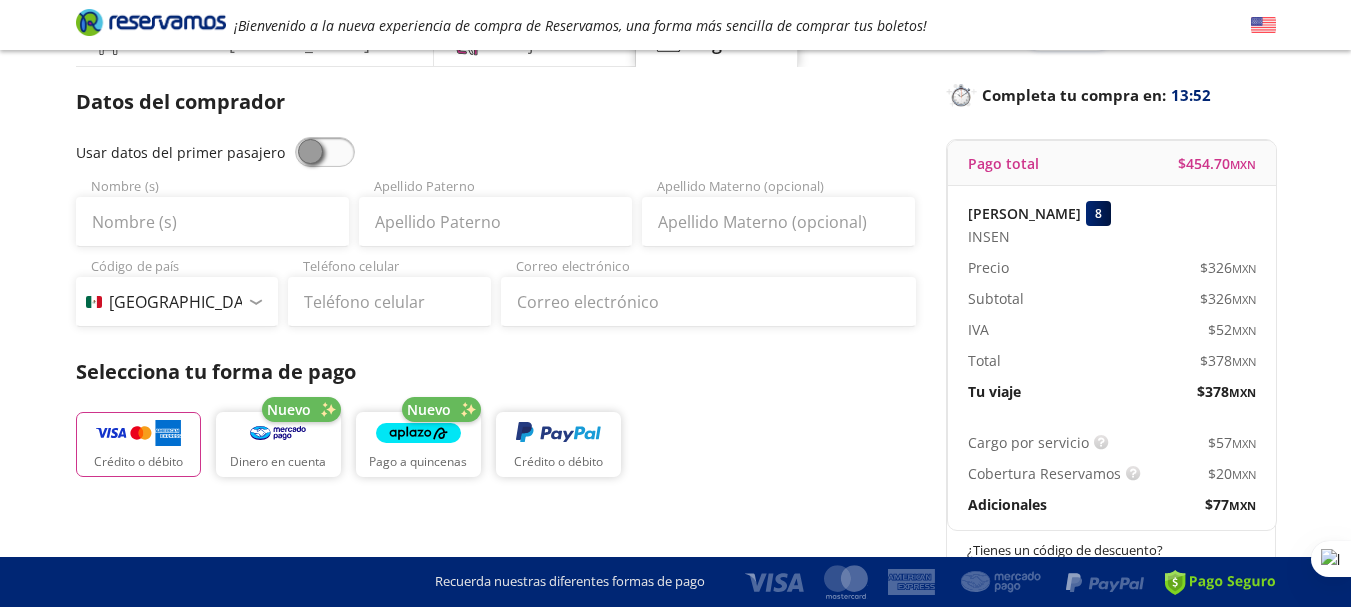 scroll, scrollTop: 124, scrollLeft: 0, axis: vertical 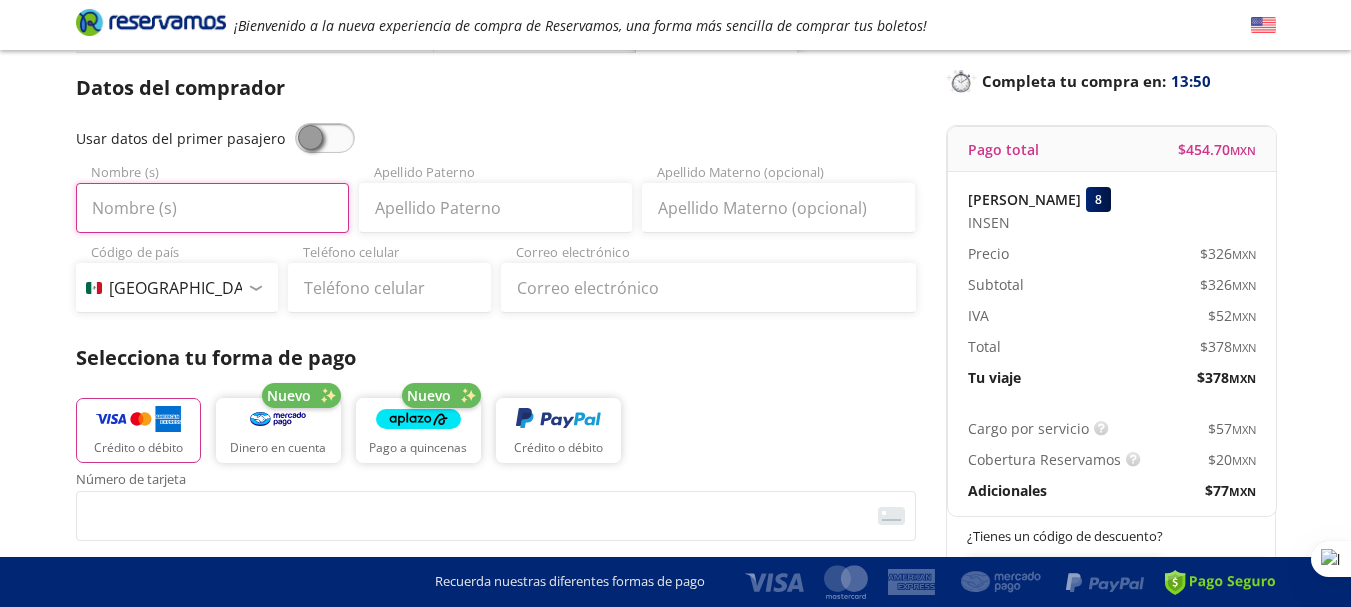 click on "Nombre (s)" at bounding box center [212, 208] 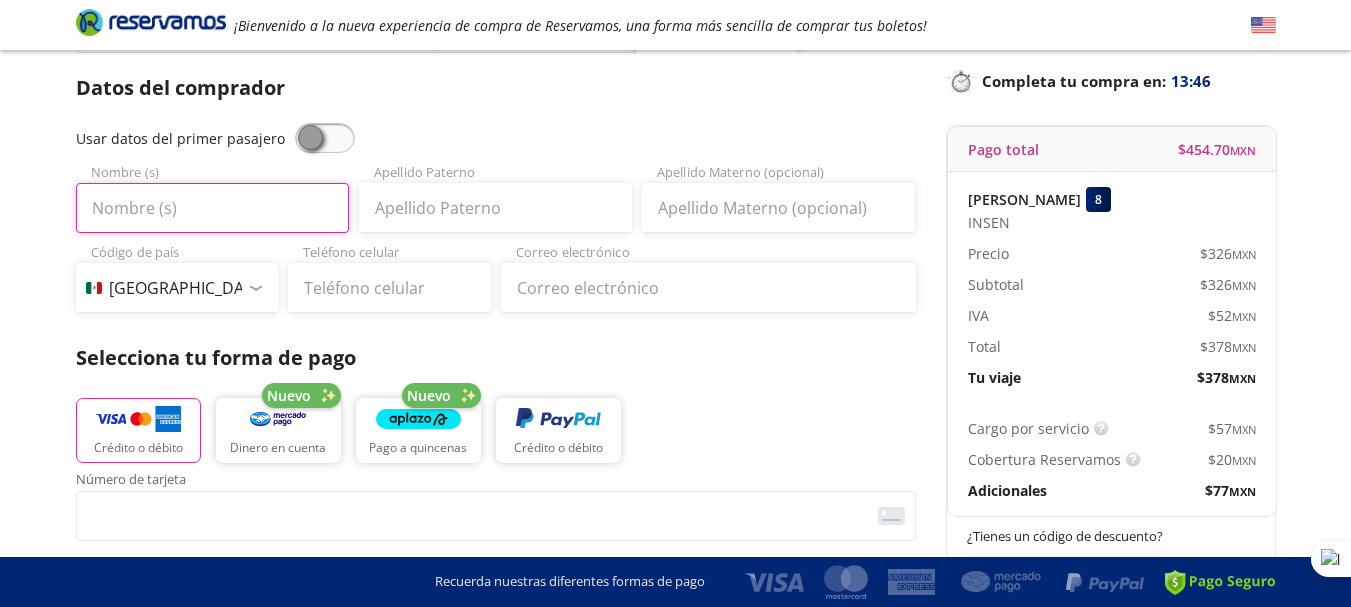 type on "a" 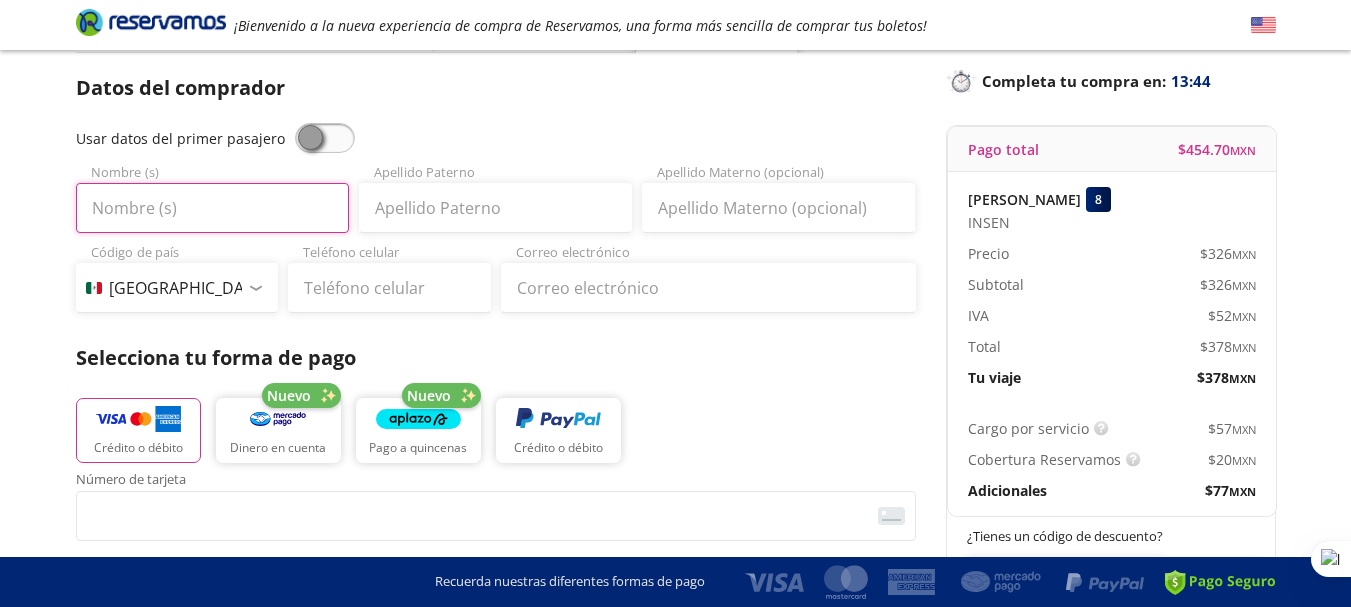 type on "a" 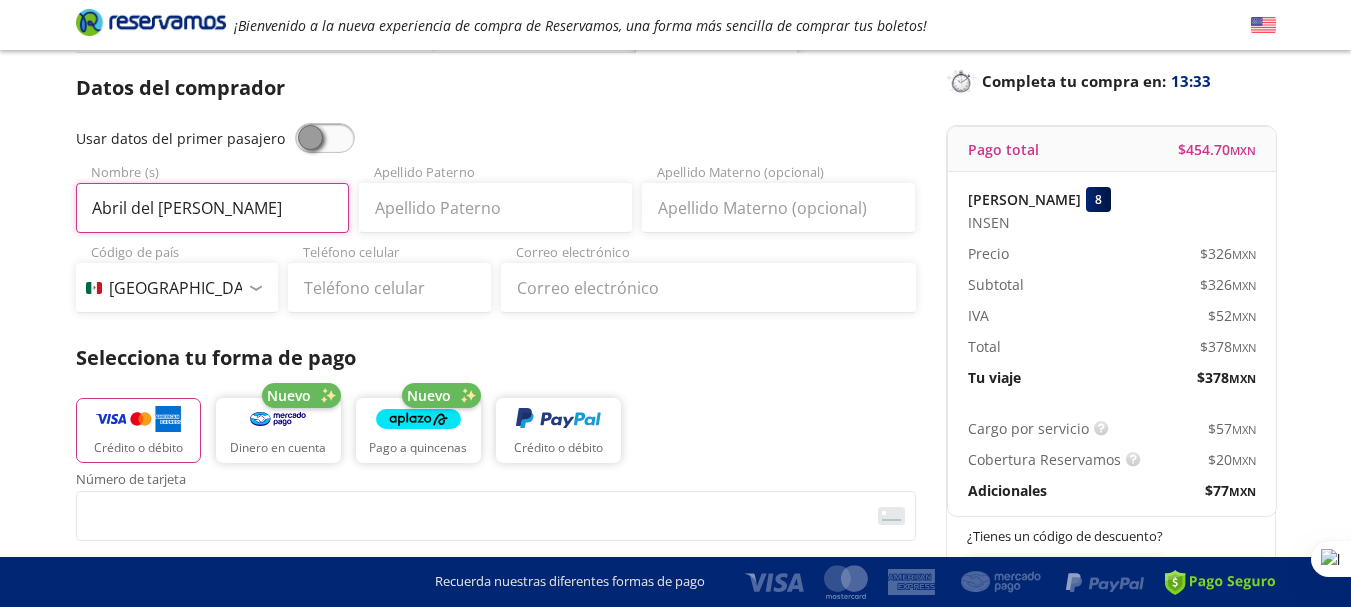 type on "Abril del [PERSON_NAME]" 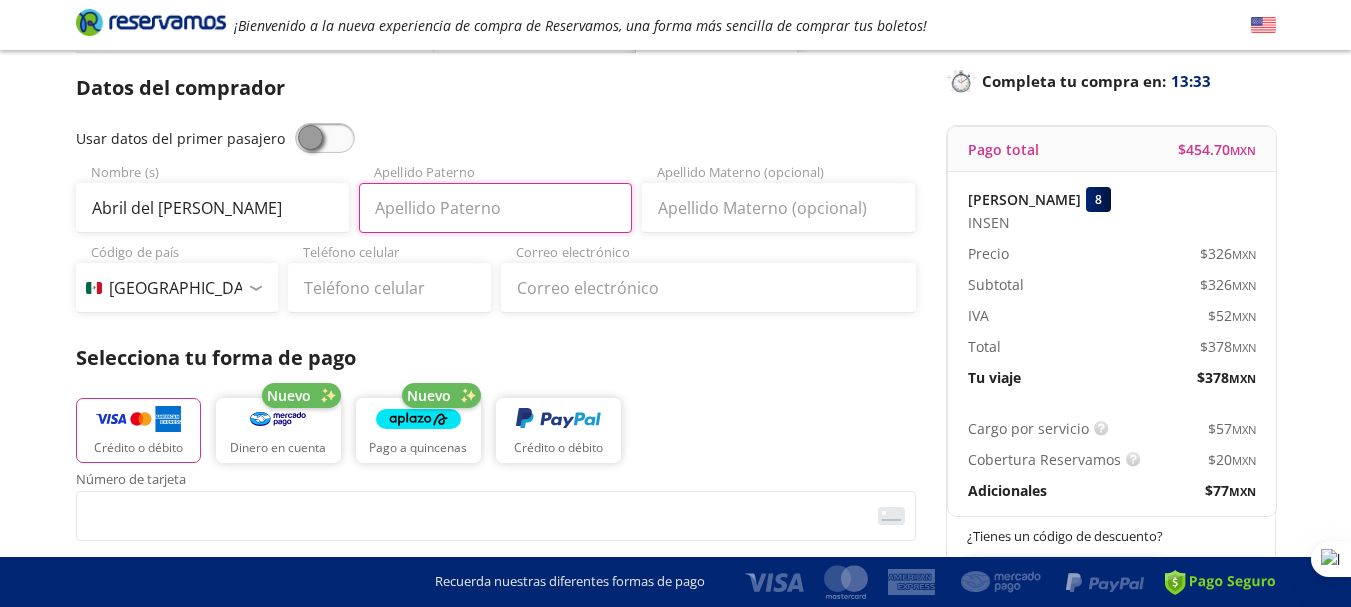 click on "Apellido Paterno" at bounding box center [495, 208] 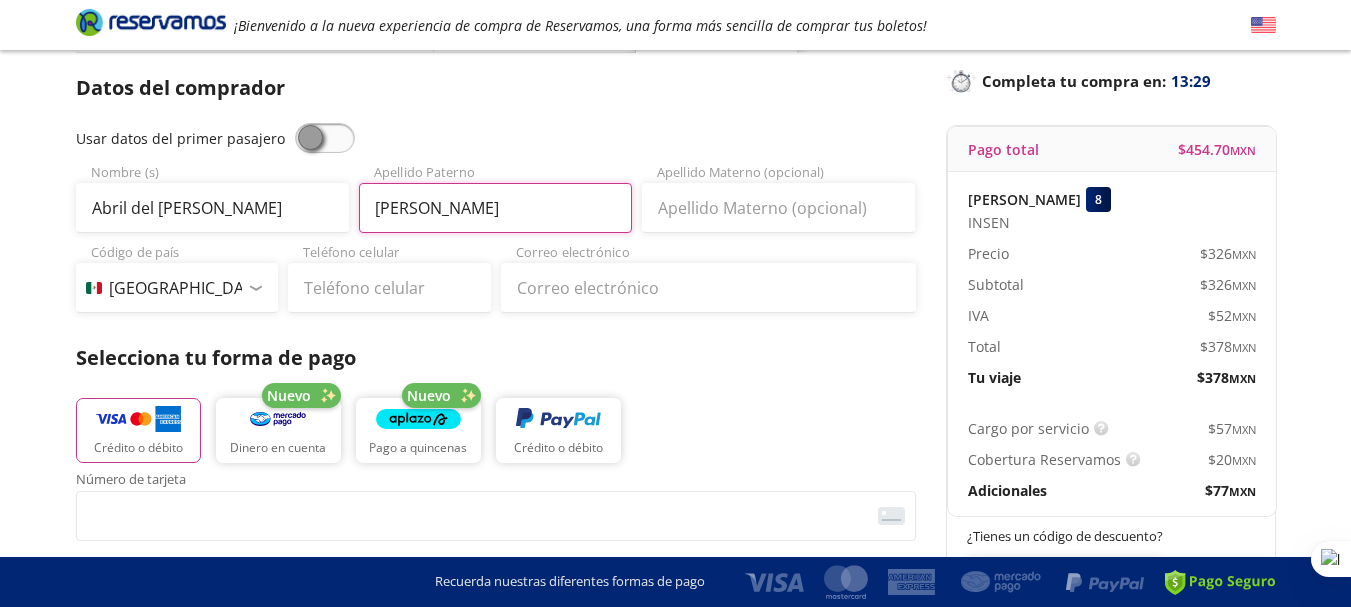type on "[PERSON_NAME]" 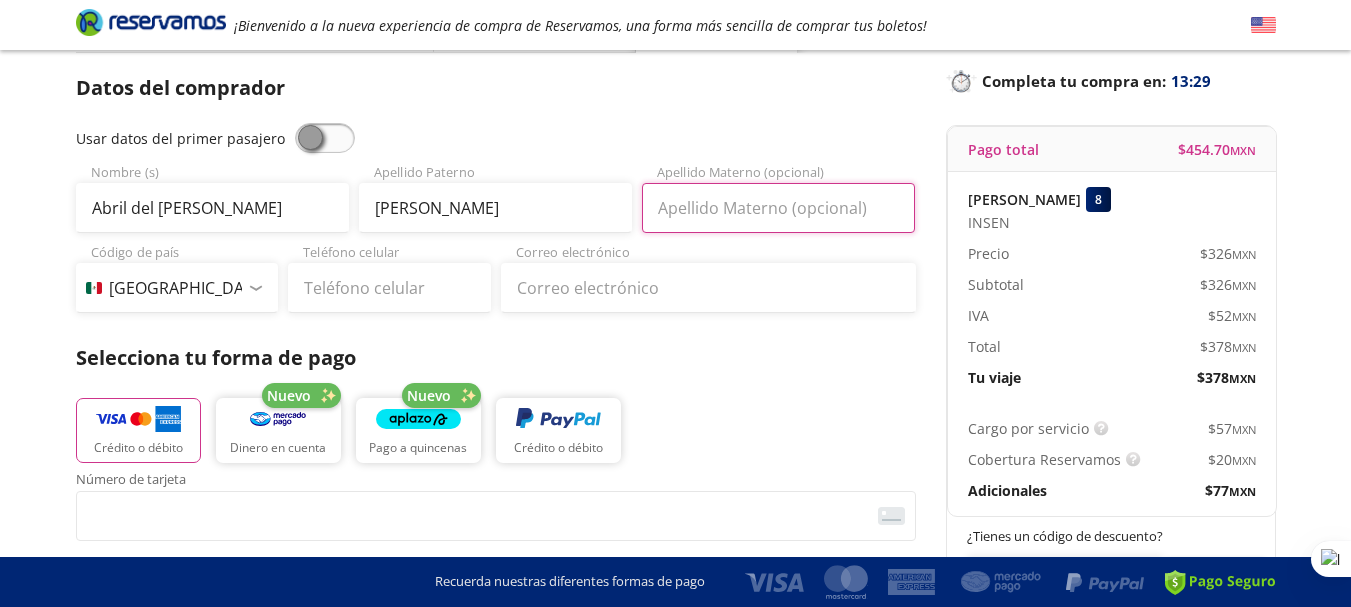 click on "Apellido Materno (opcional)" at bounding box center [778, 208] 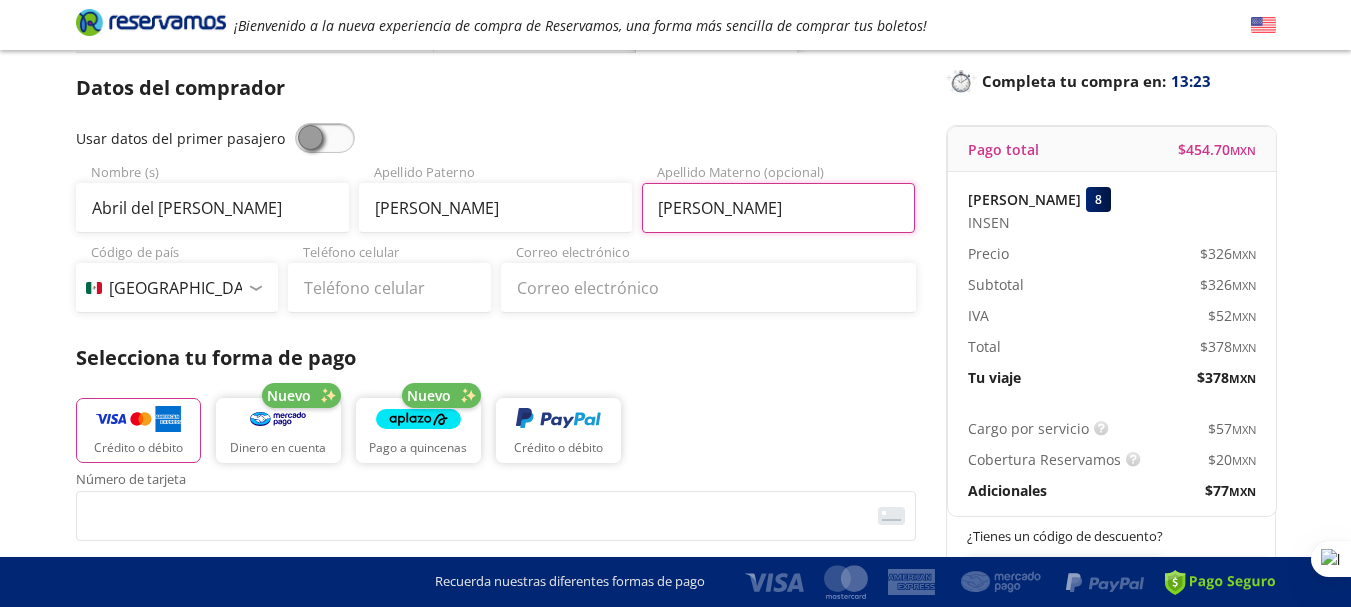 type on "[PERSON_NAME]" 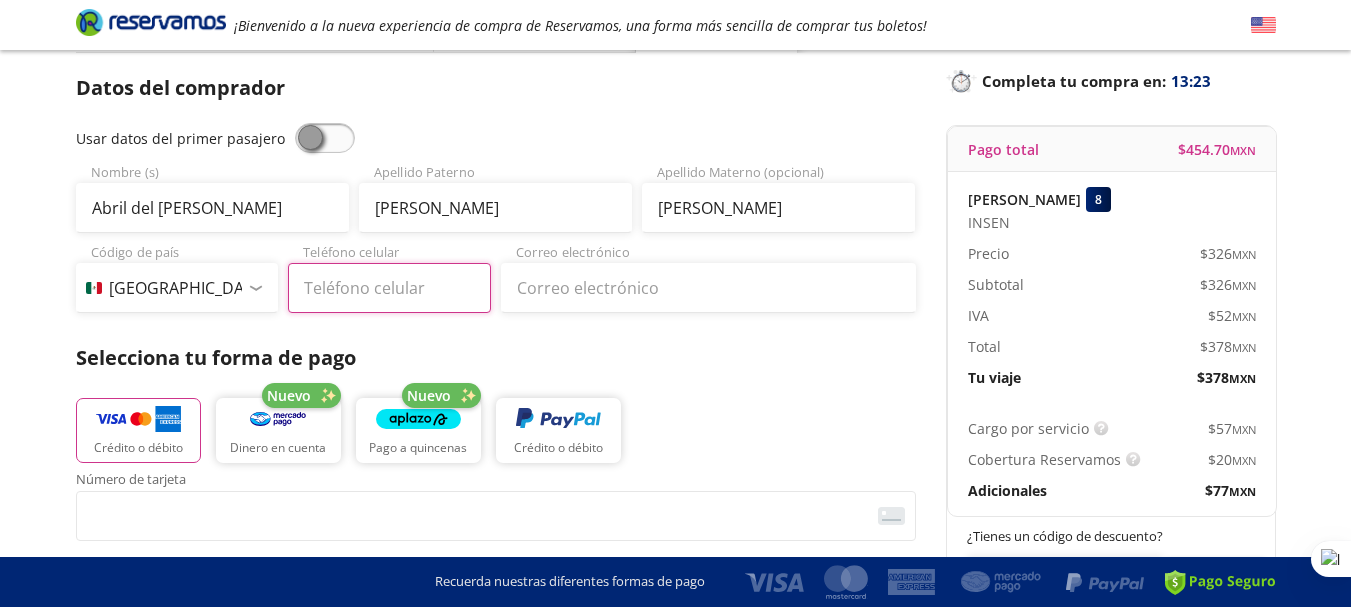 click on "Teléfono celular" at bounding box center (389, 288) 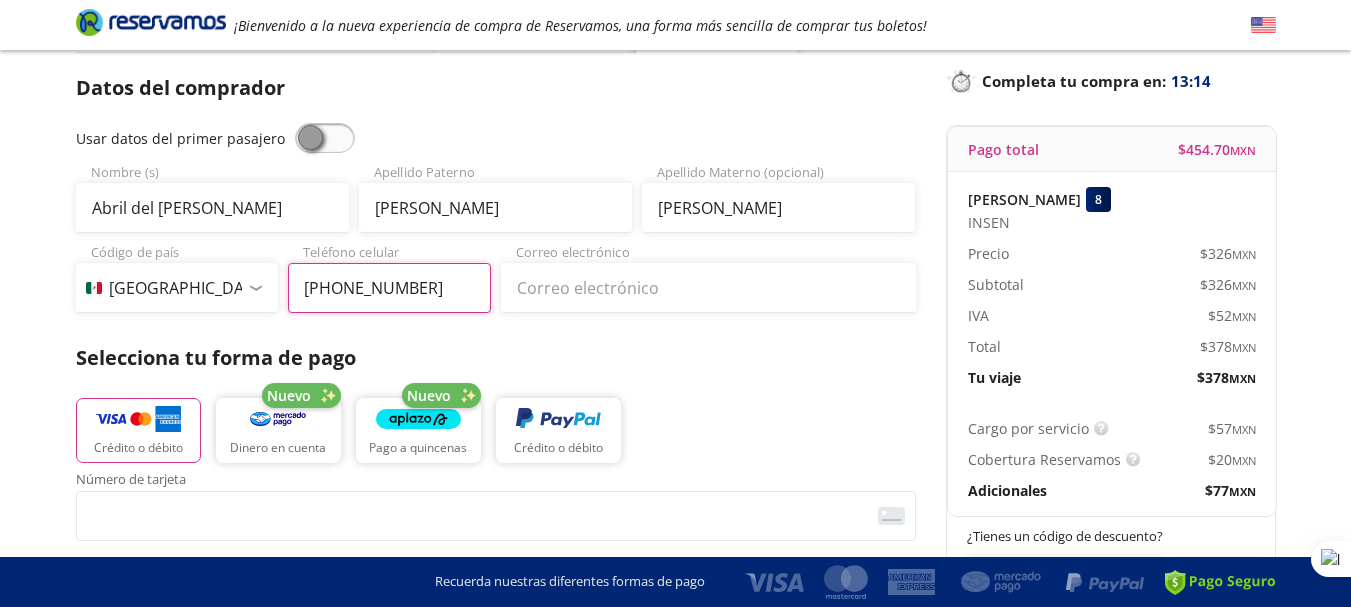 type on "[PHONE_NUMBER]" 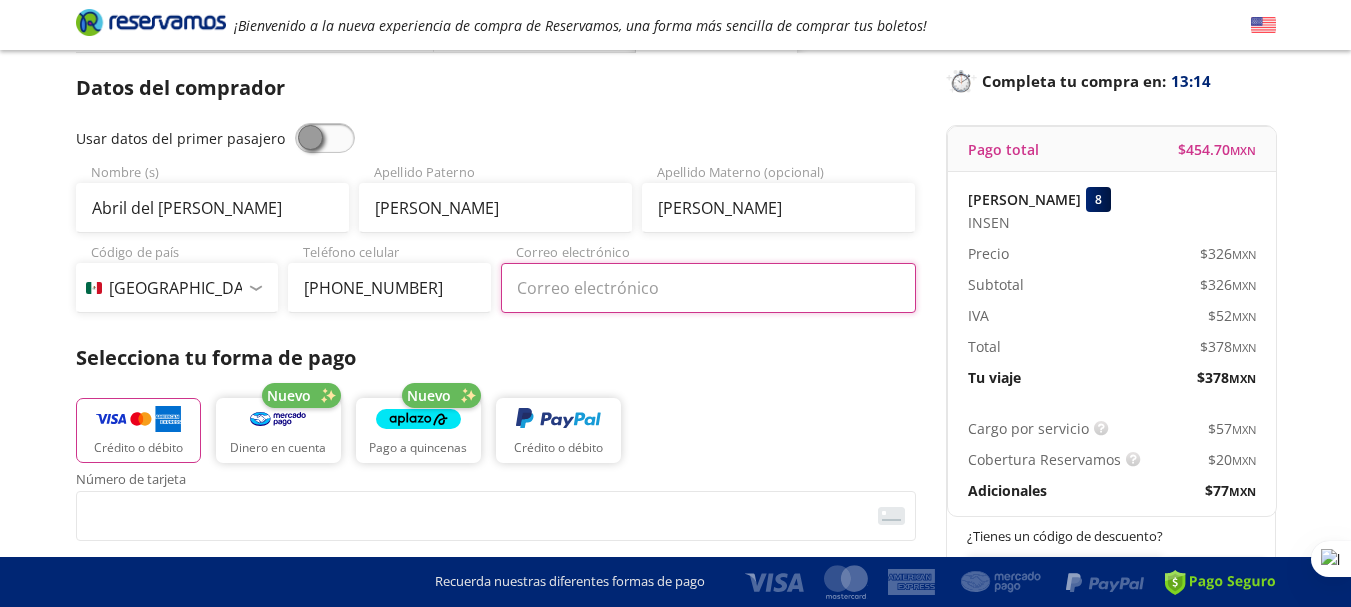 click on "Correo electrónico" at bounding box center [708, 288] 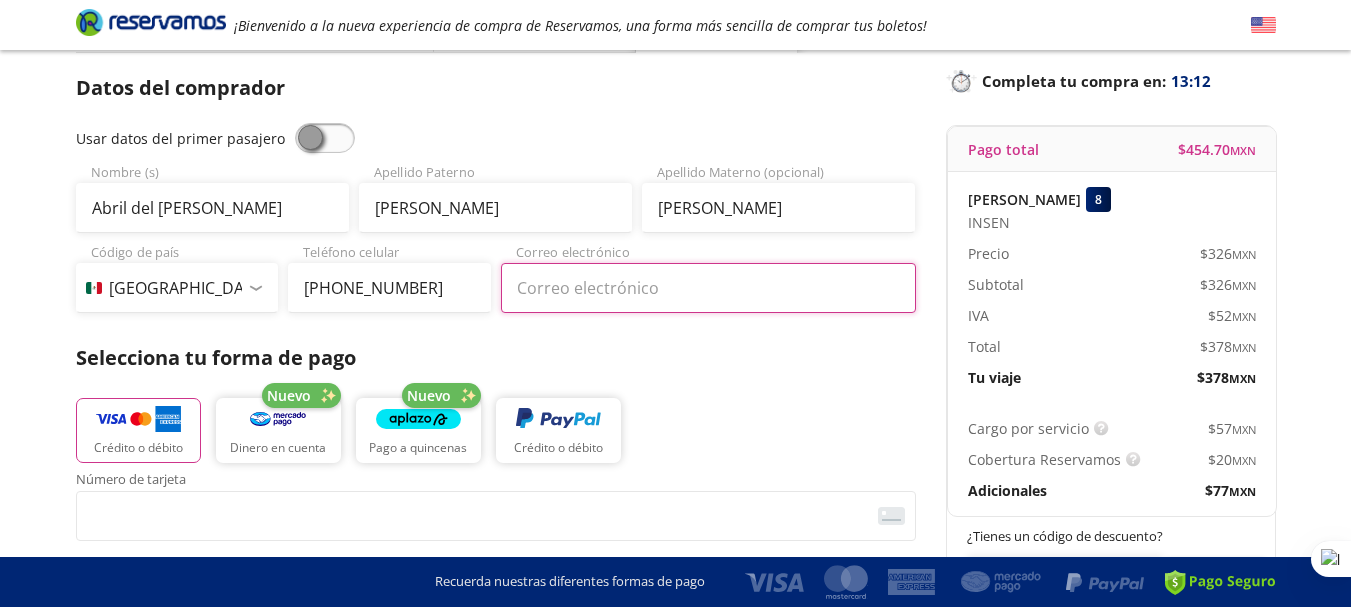 type on "[EMAIL_ADDRESS][DOMAIN_NAME]" 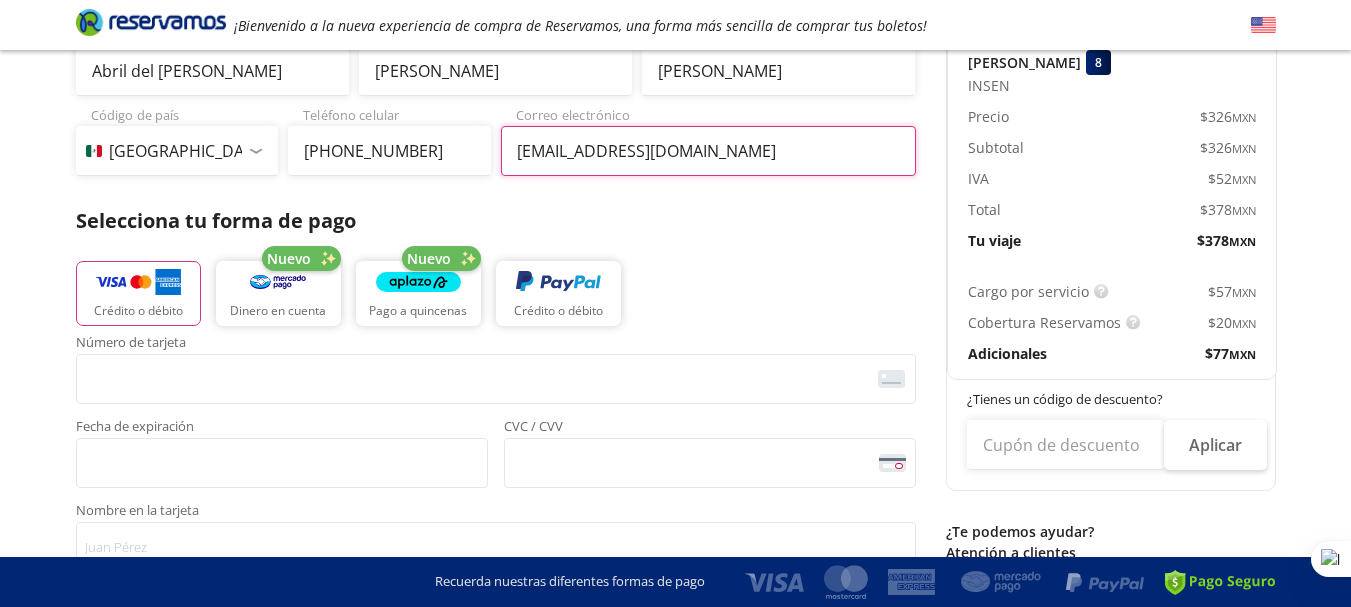 scroll, scrollTop: 292, scrollLeft: 0, axis: vertical 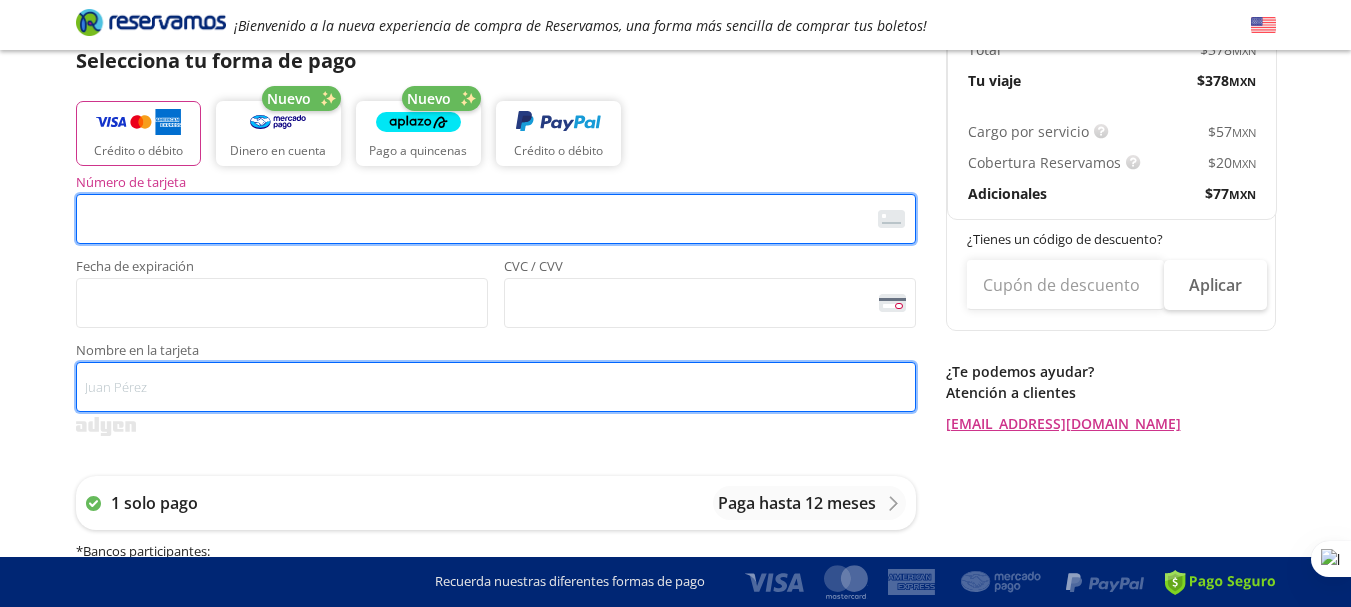 type on "[PERSON_NAME] Nu" 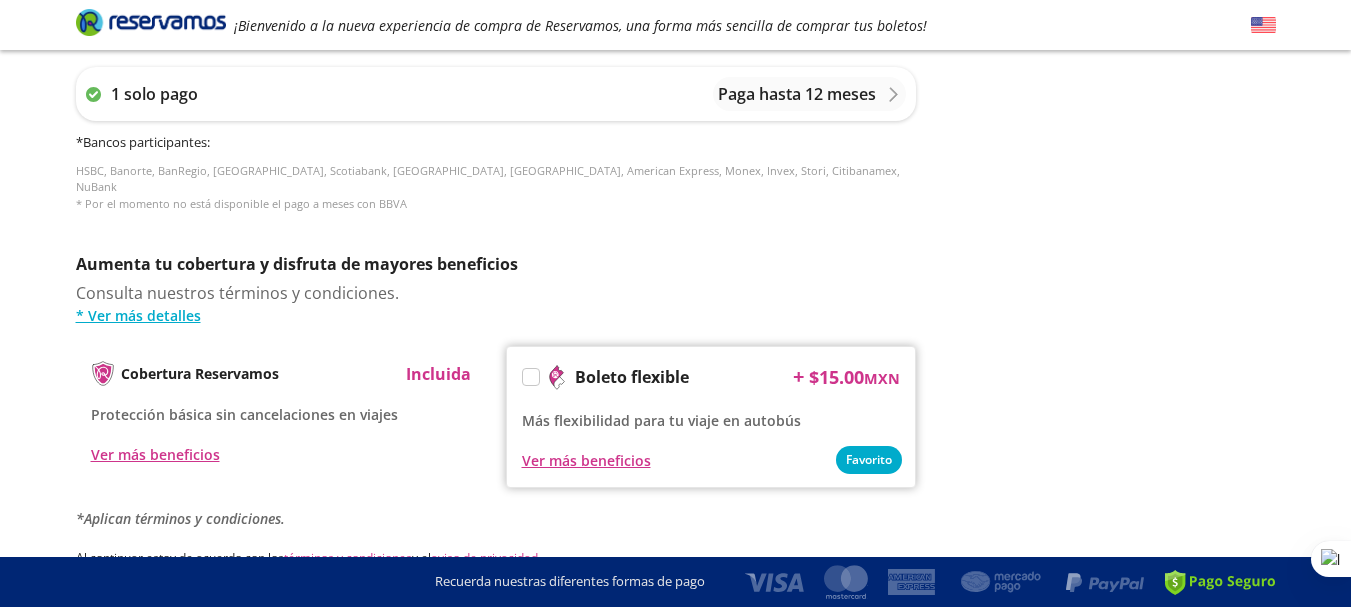 scroll, scrollTop: 875, scrollLeft: 0, axis: vertical 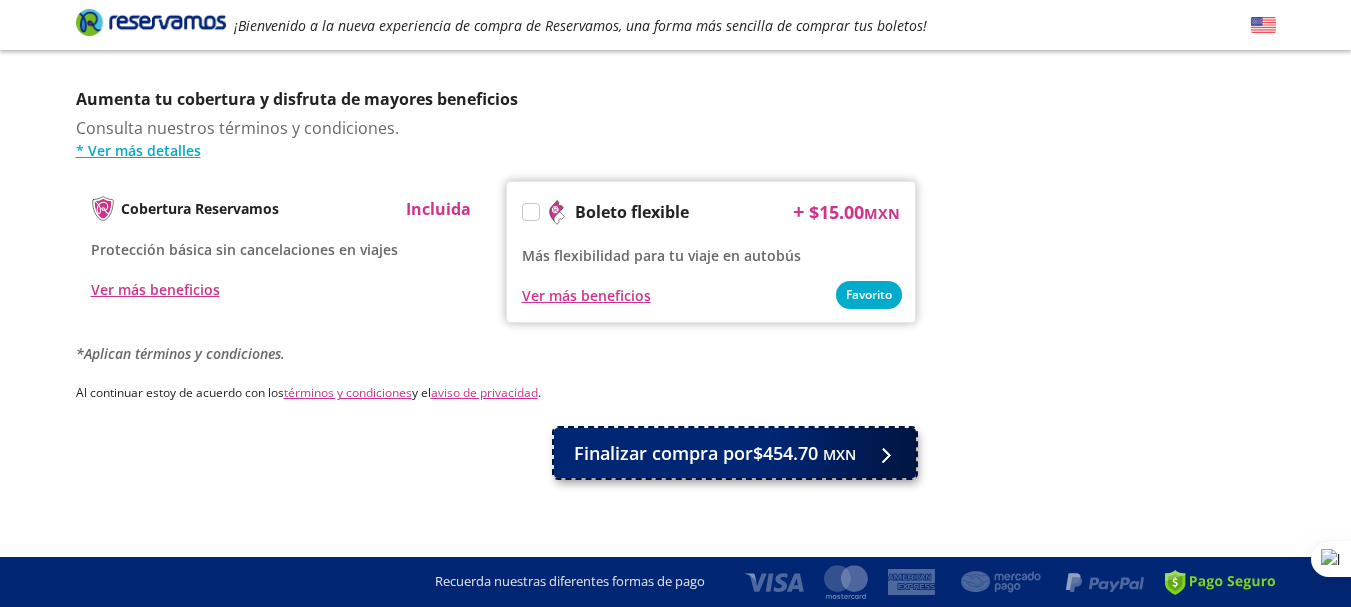 click on "Finalizar compra por  $454.70   MXN" at bounding box center [735, 453] 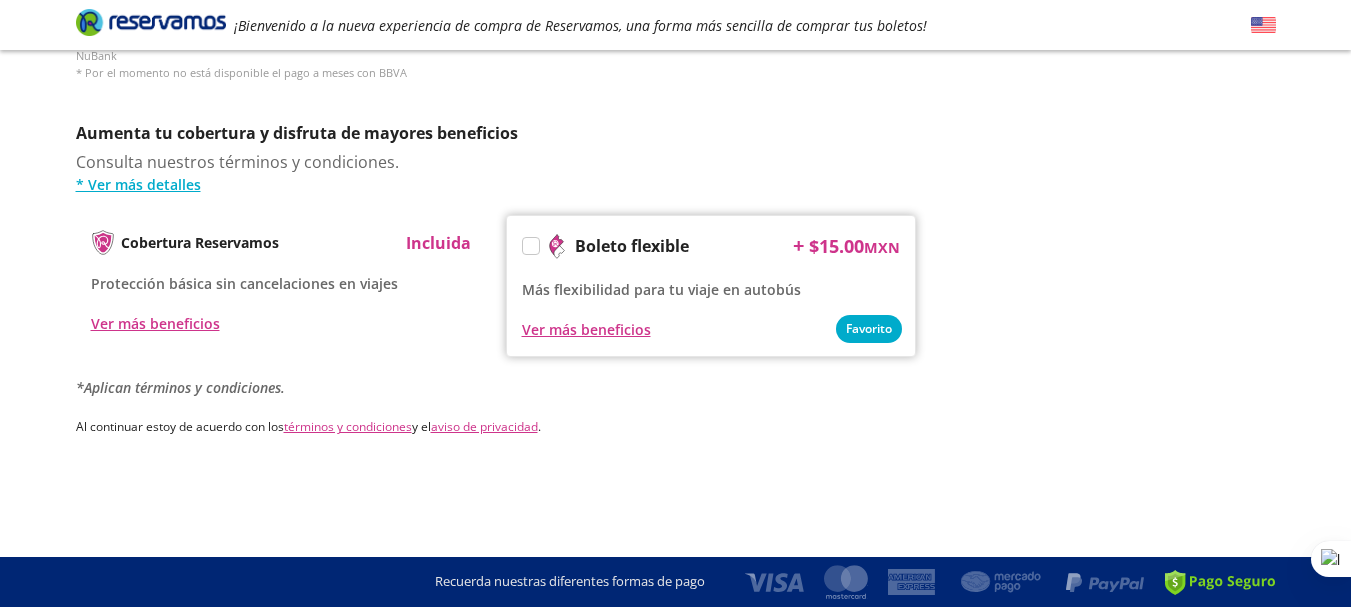 scroll, scrollTop: 0, scrollLeft: 0, axis: both 